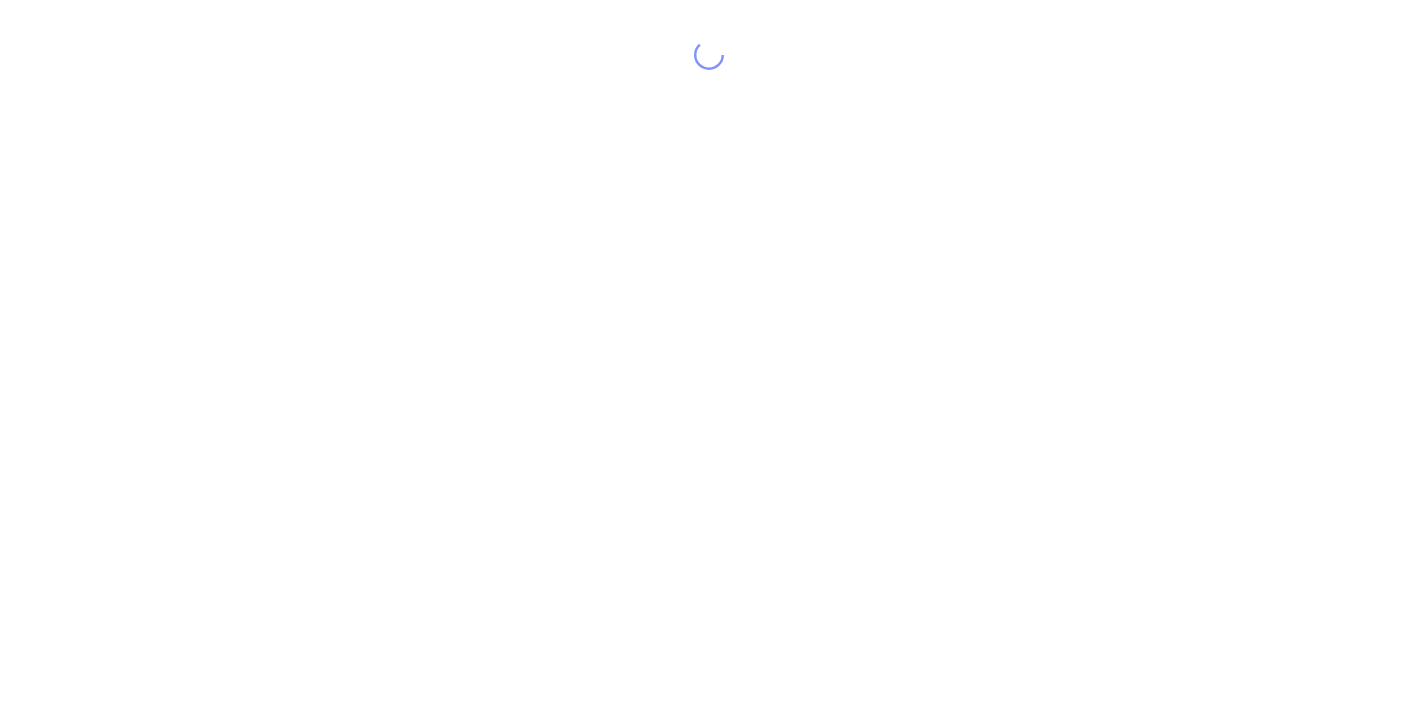 scroll, scrollTop: 0, scrollLeft: 0, axis: both 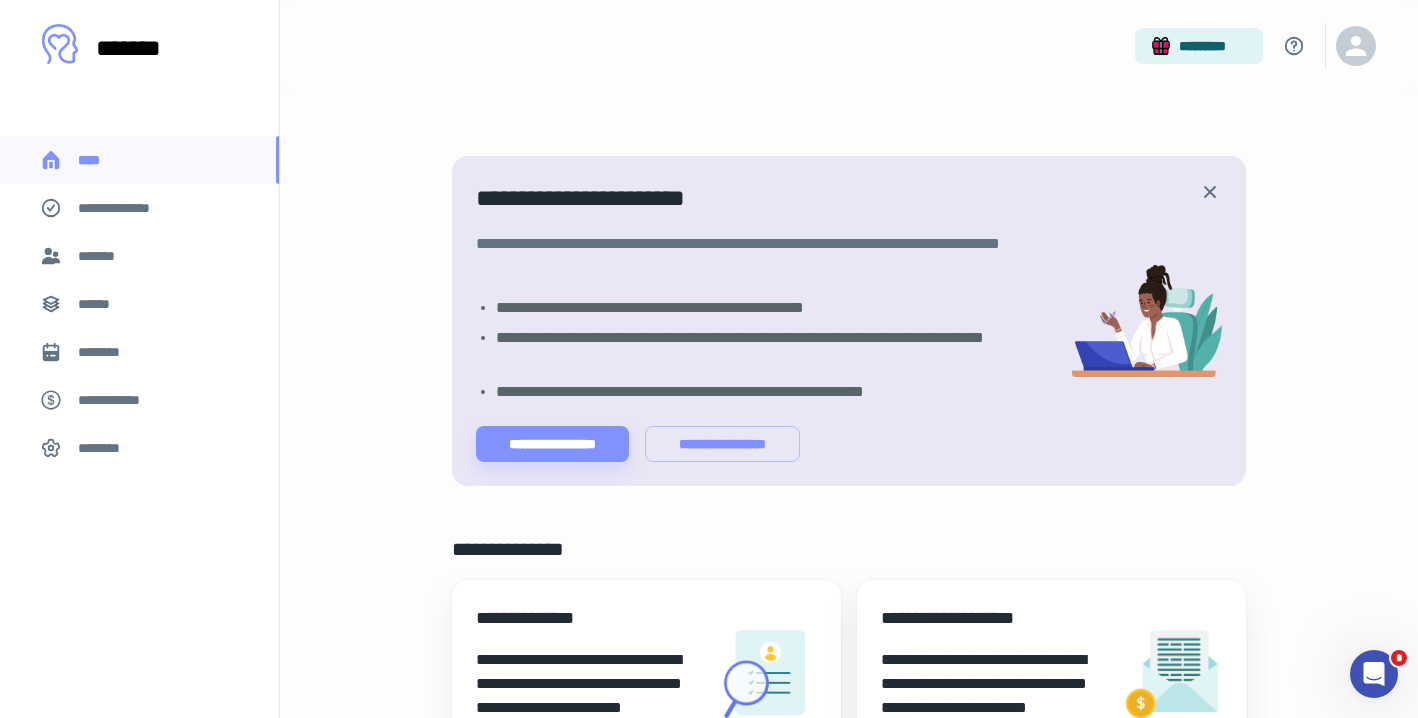 click on "********" at bounding box center (105, 448) 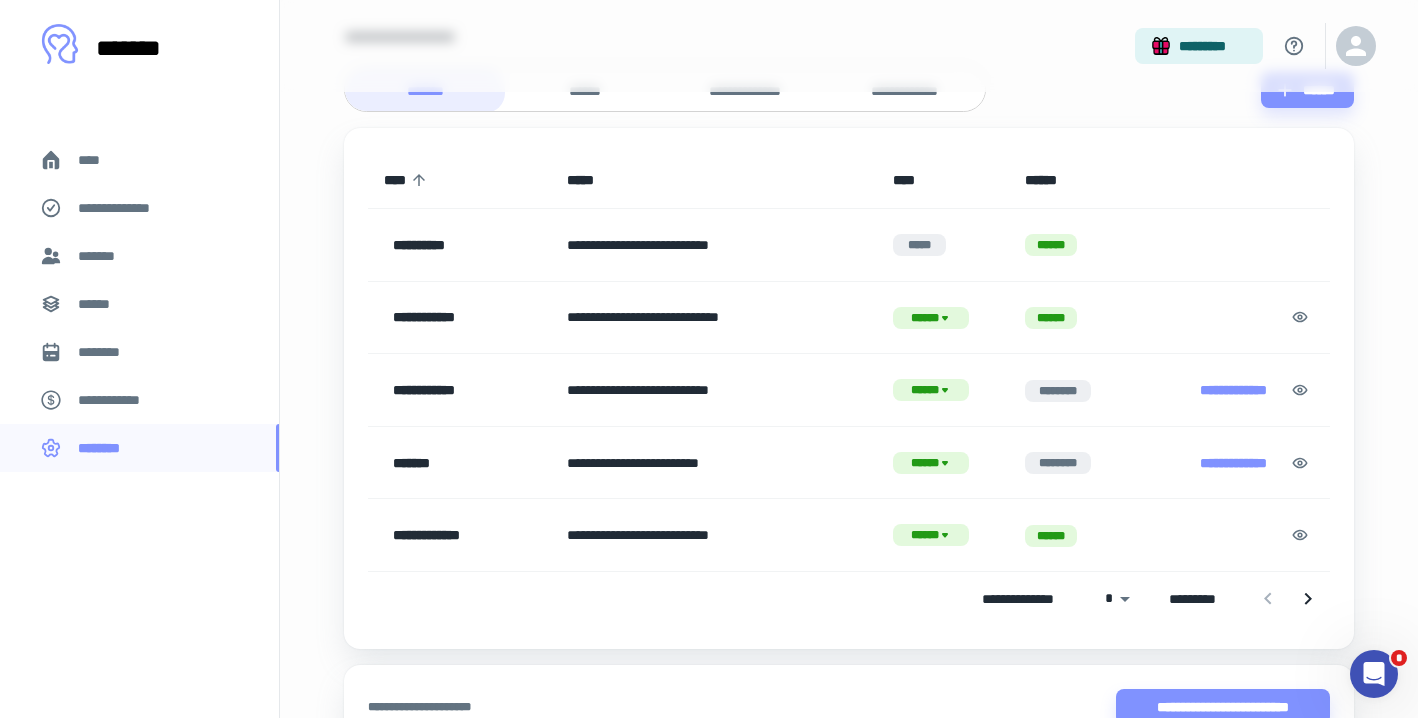 scroll, scrollTop: 223, scrollLeft: 0, axis: vertical 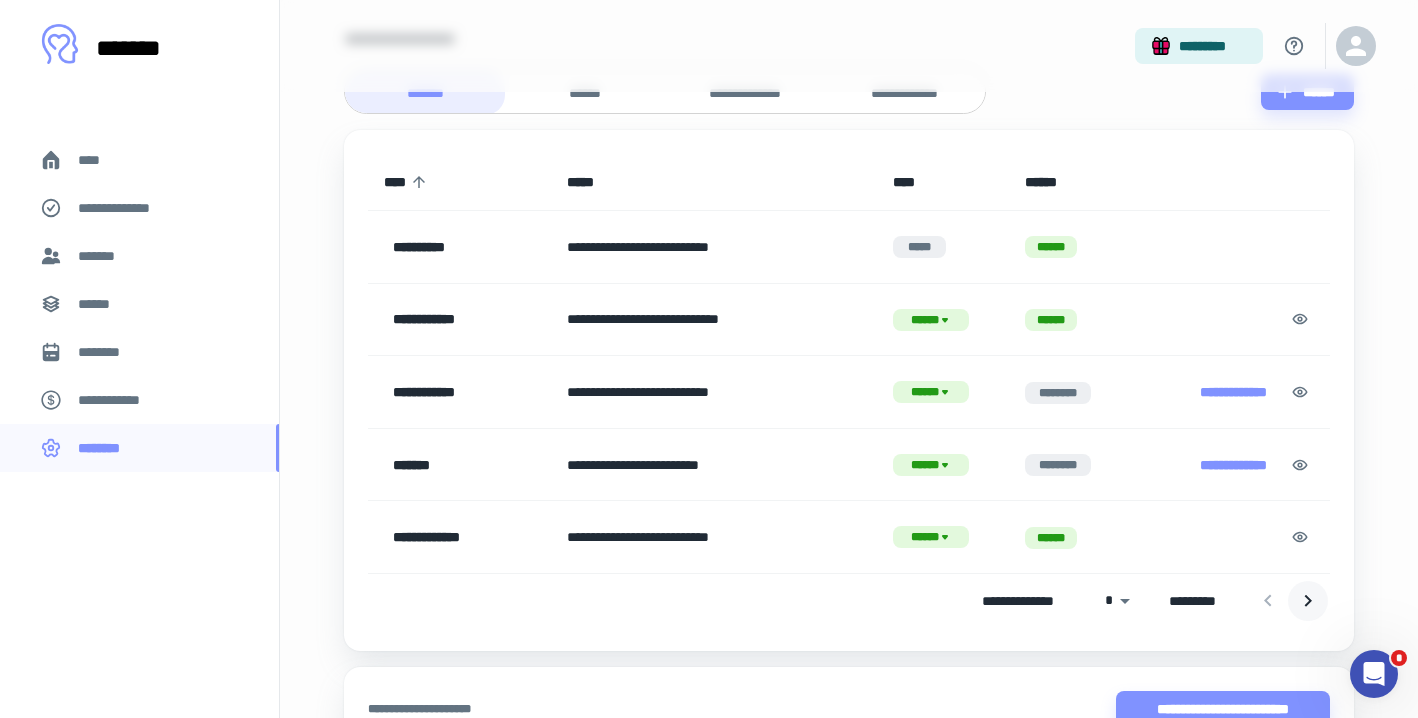click 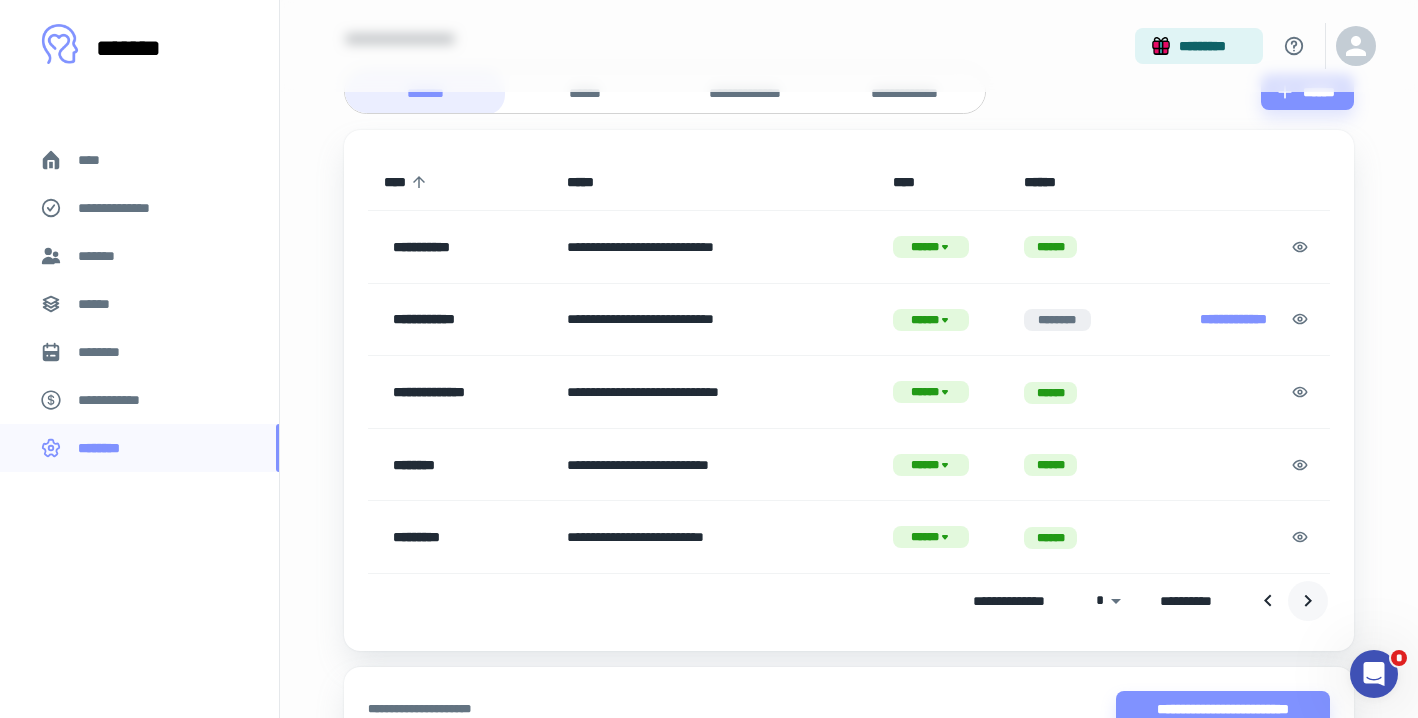 click 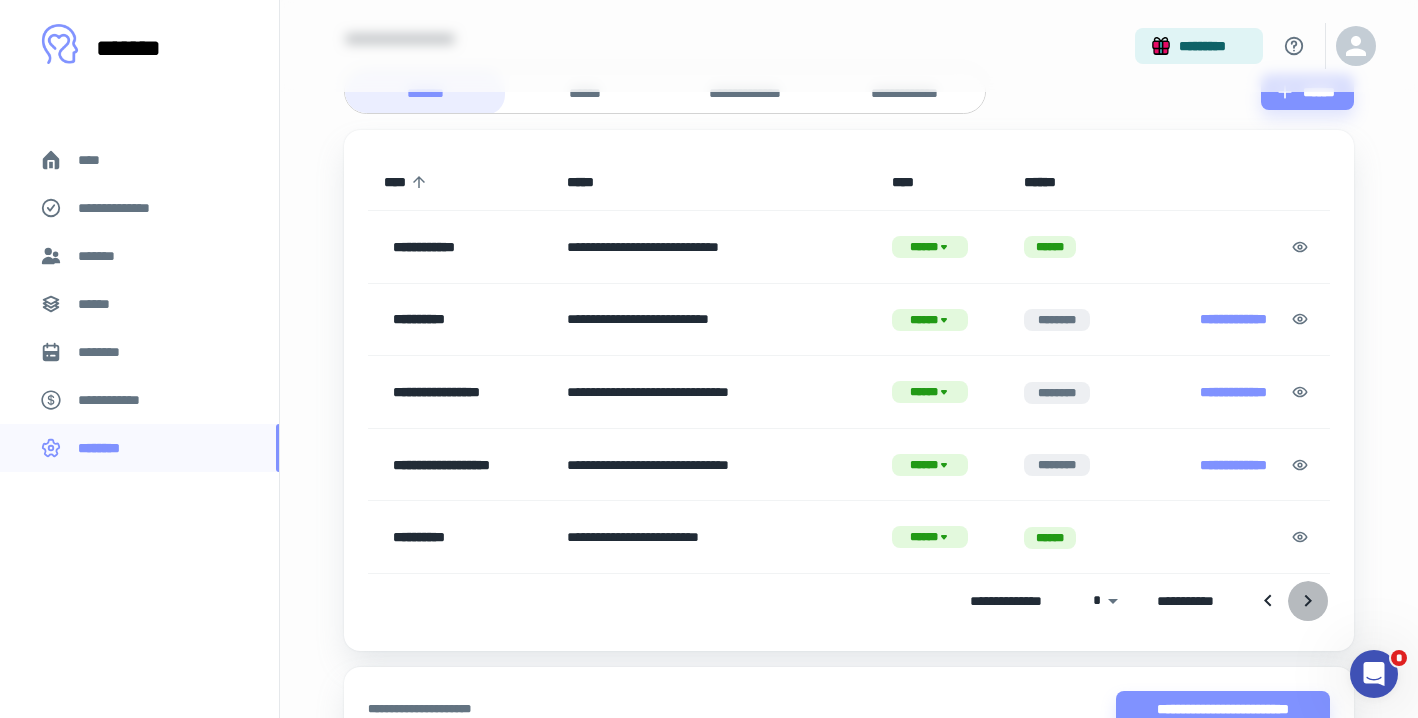 click 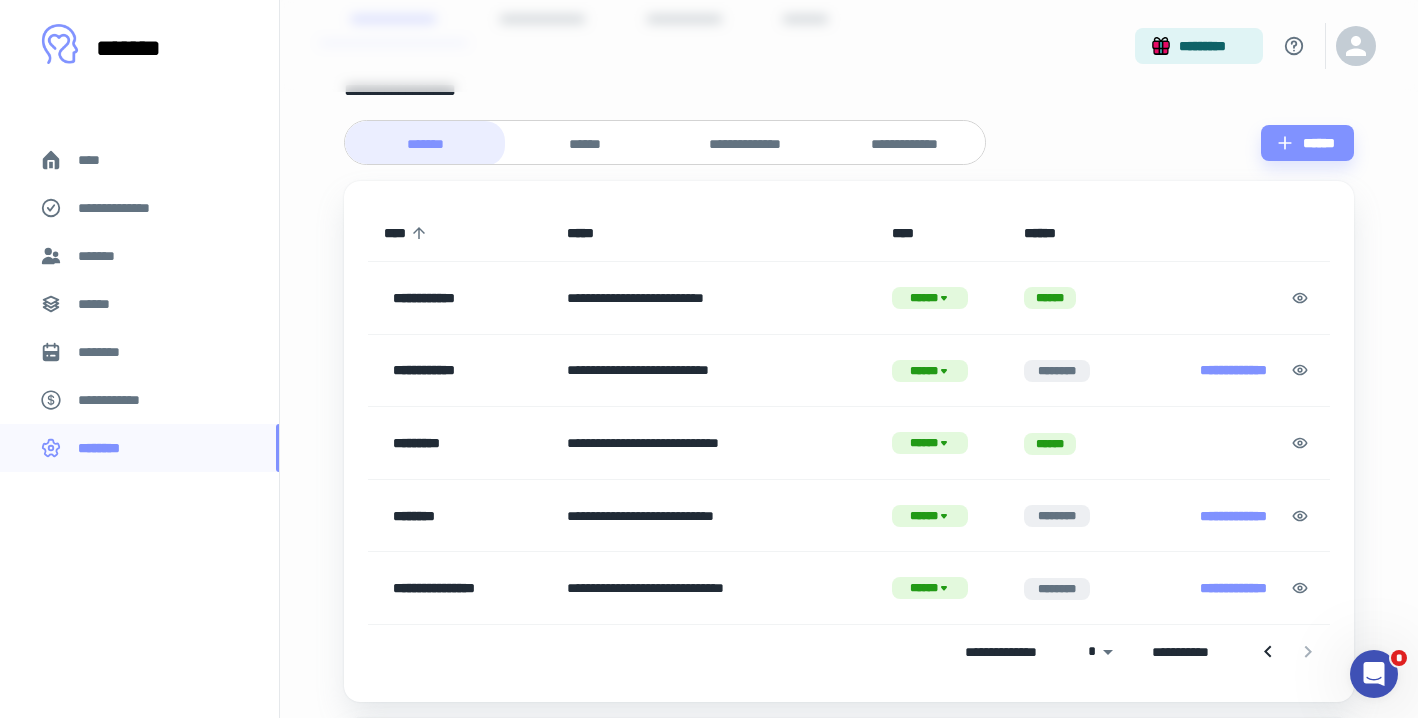 scroll, scrollTop: 142, scrollLeft: 0, axis: vertical 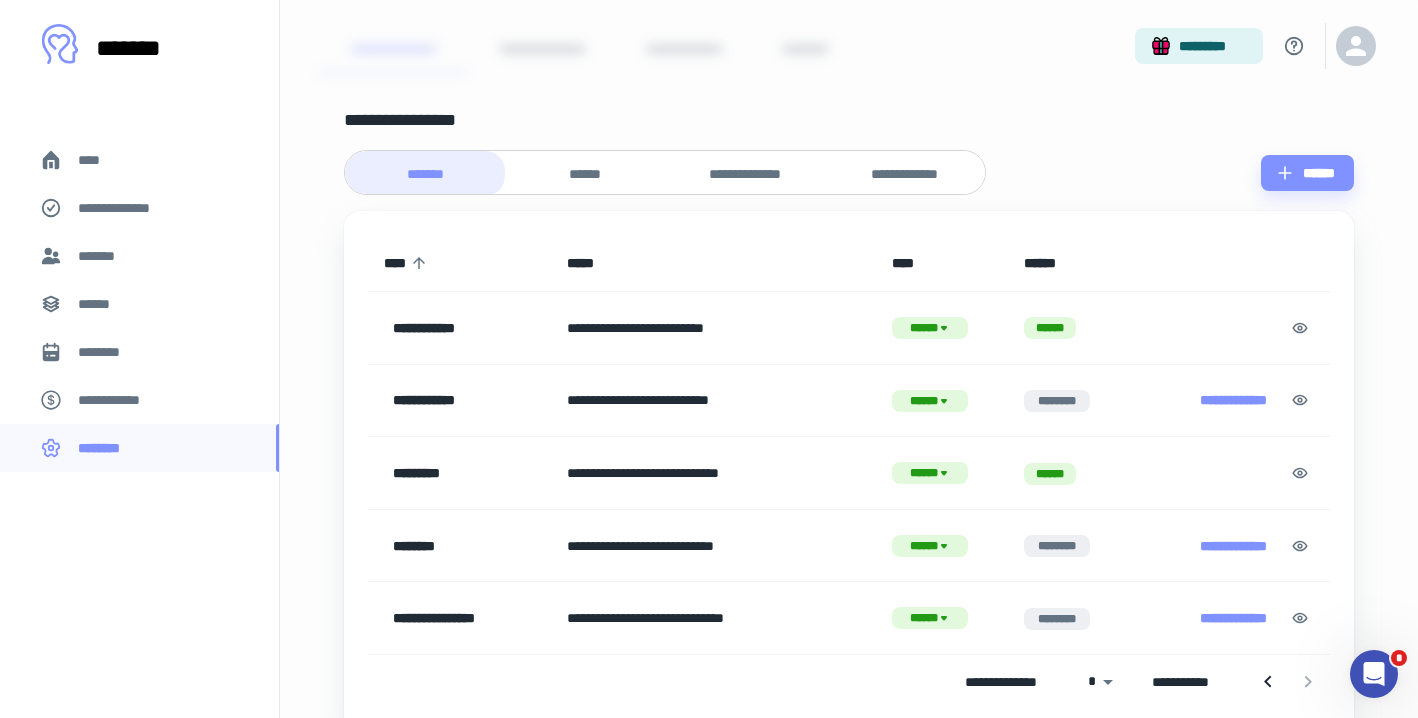 click on "**********" at bounding box center [1233, 400] 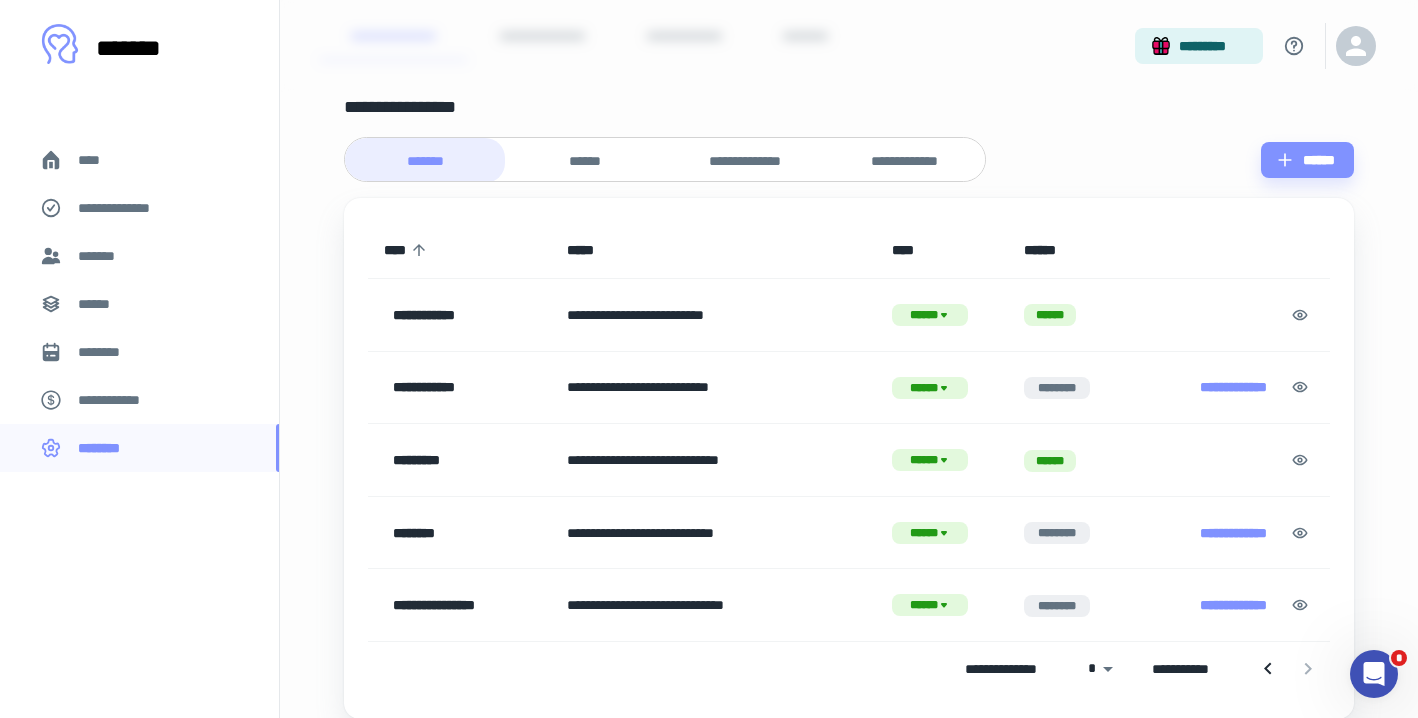 scroll, scrollTop: 157, scrollLeft: 0, axis: vertical 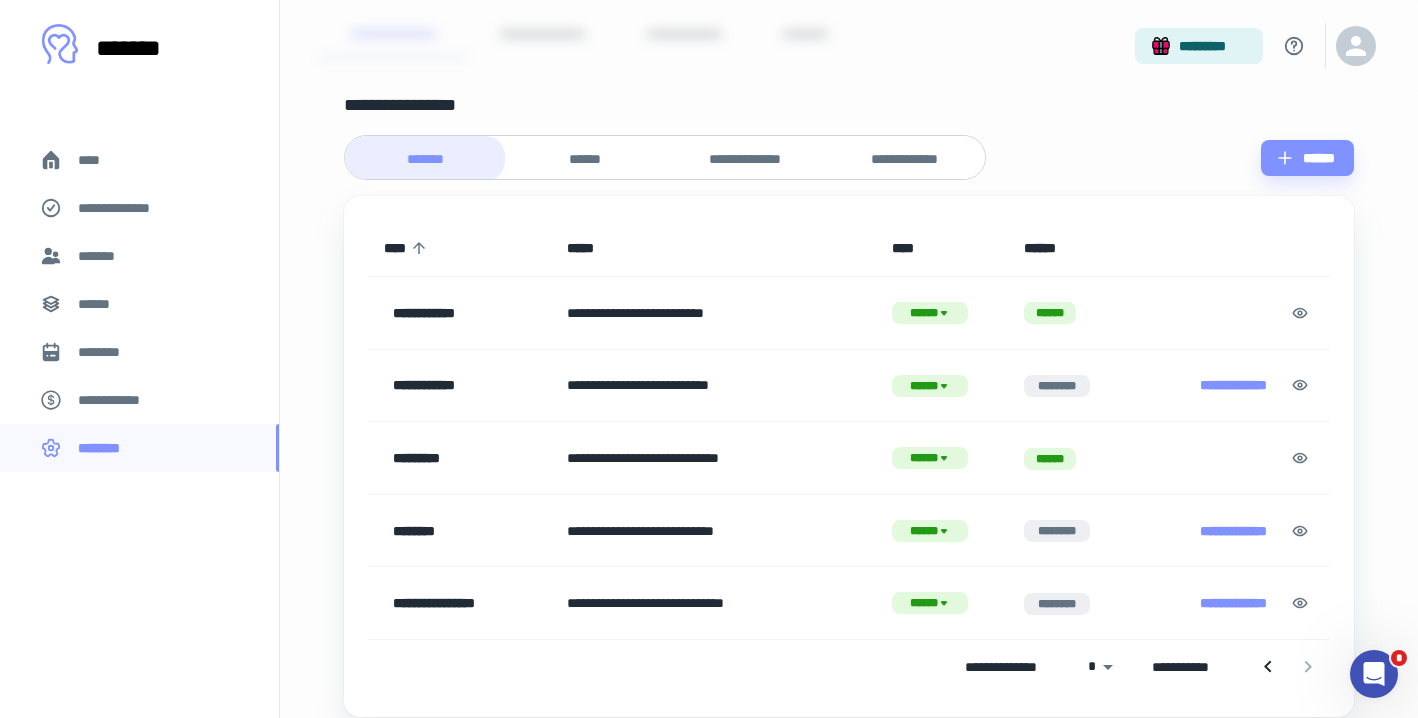 click on "*******" at bounding box center (139, 256) 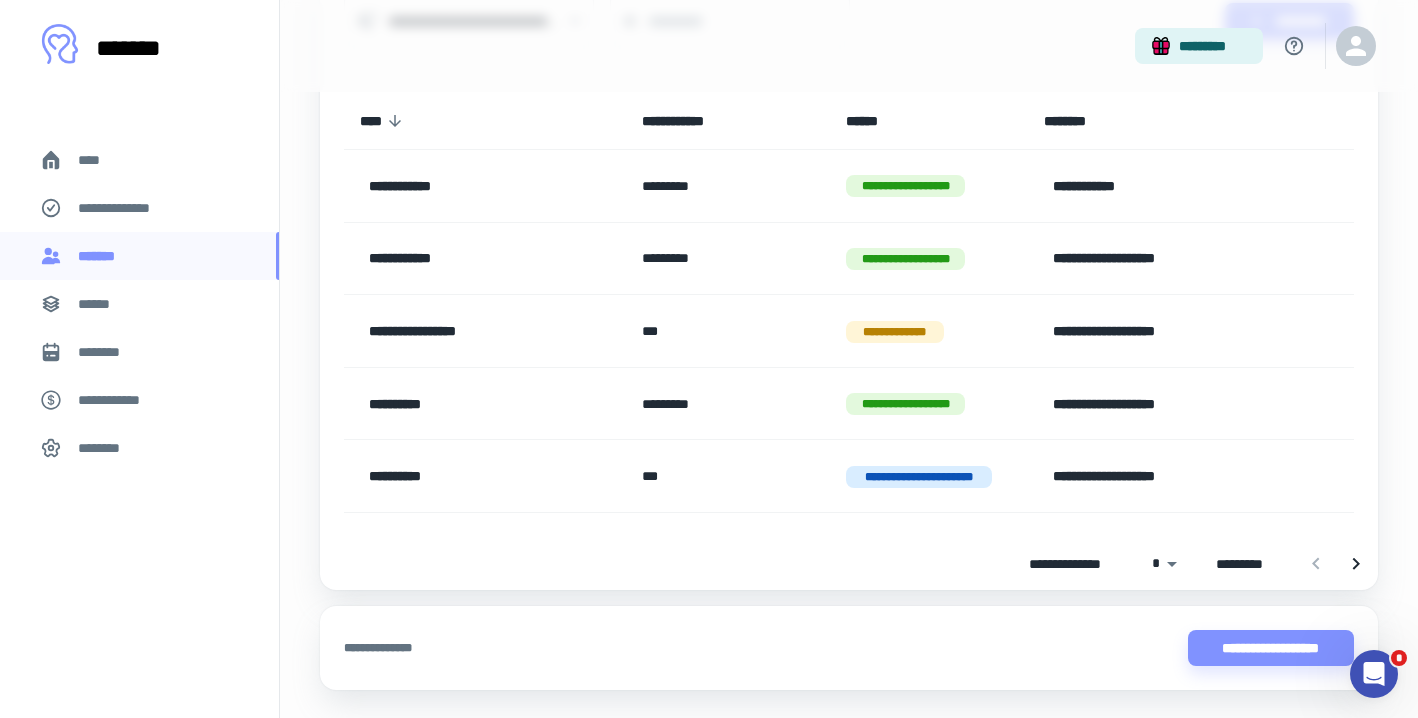 scroll, scrollTop: 221, scrollLeft: 0, axis: vertical 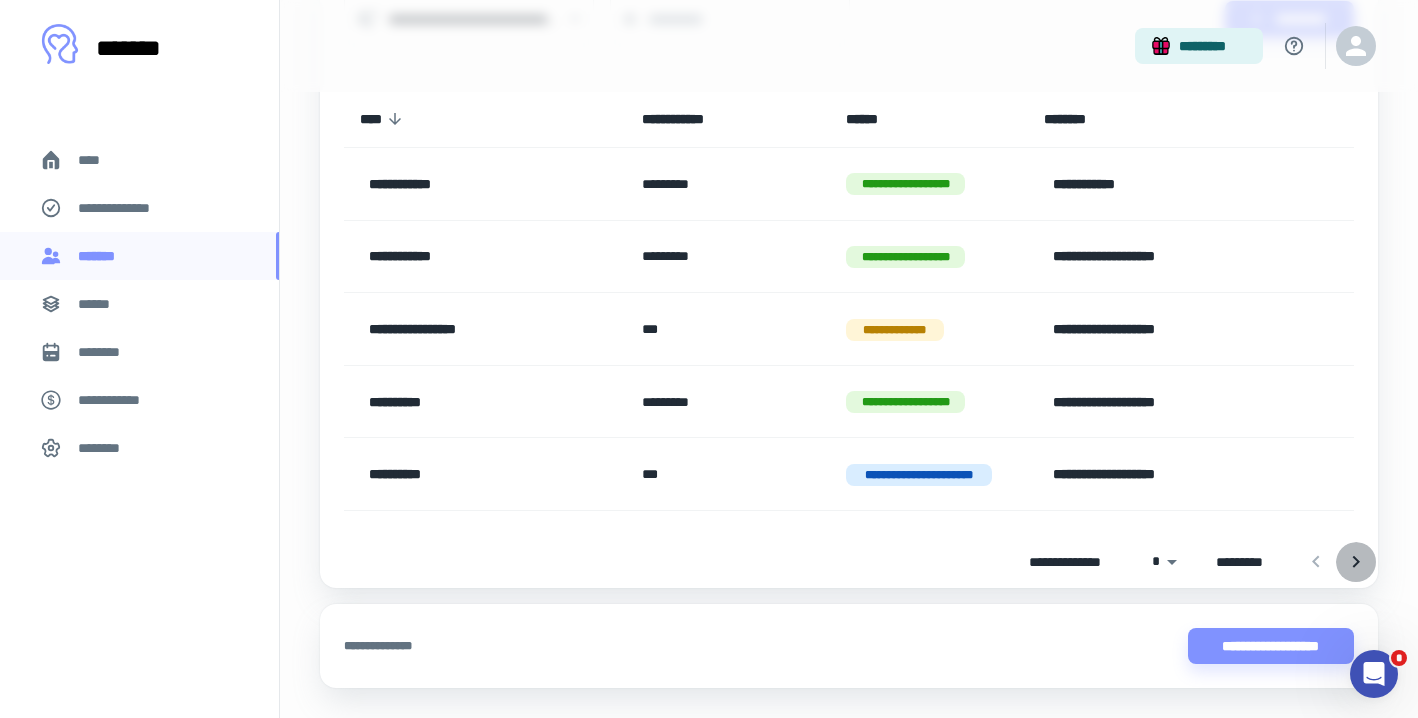 click 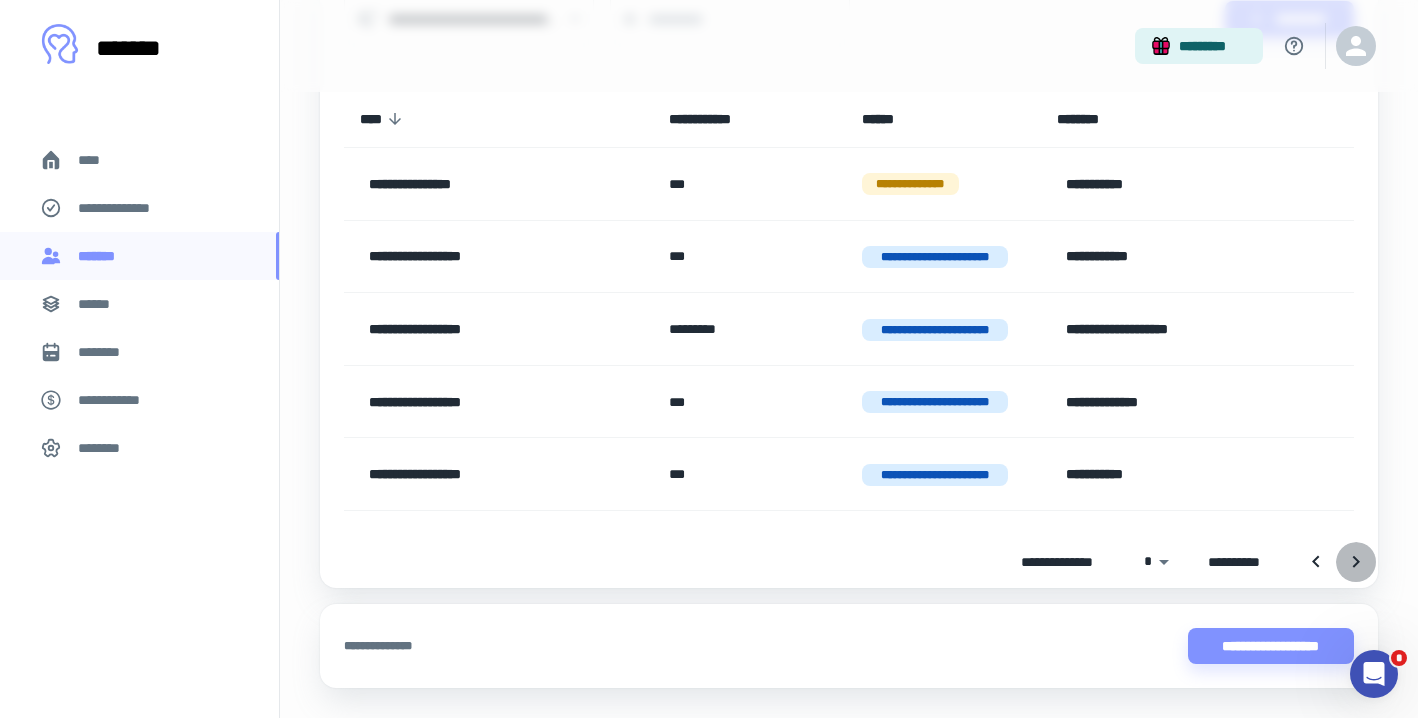 click 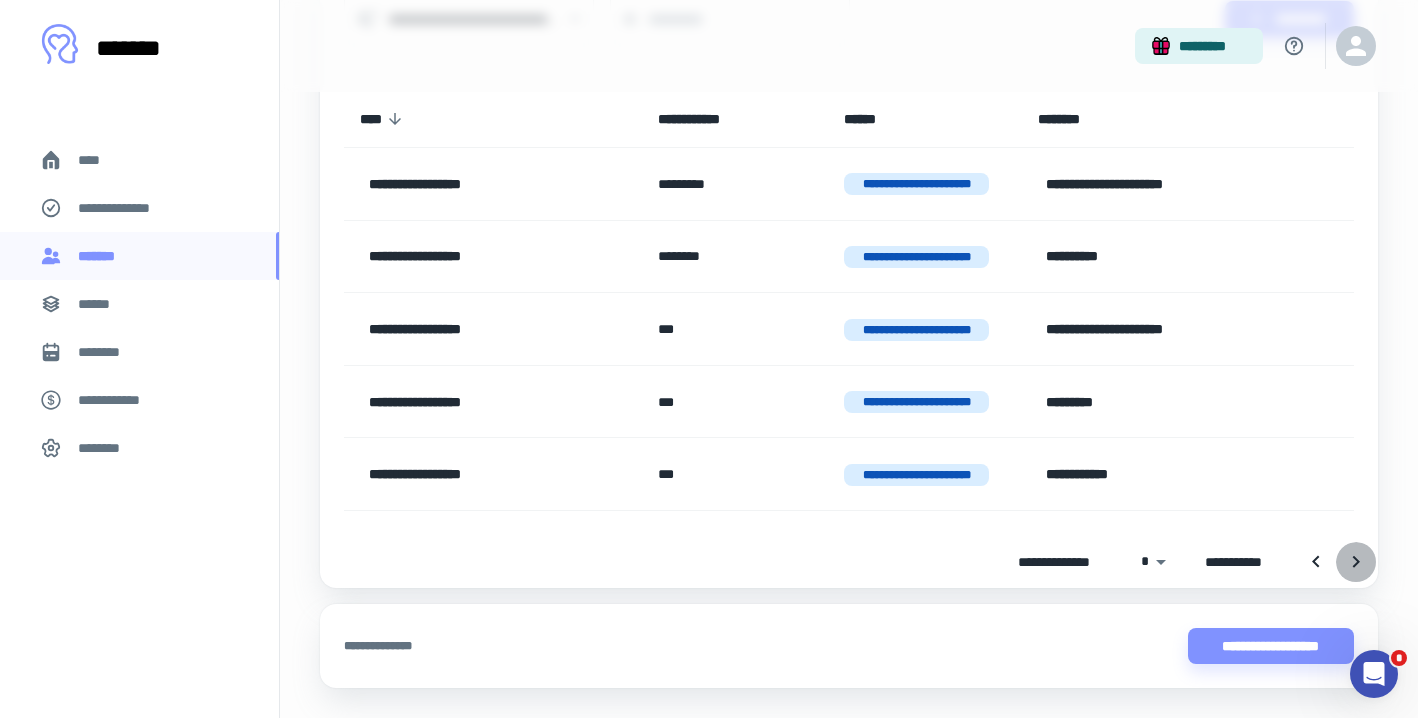 click 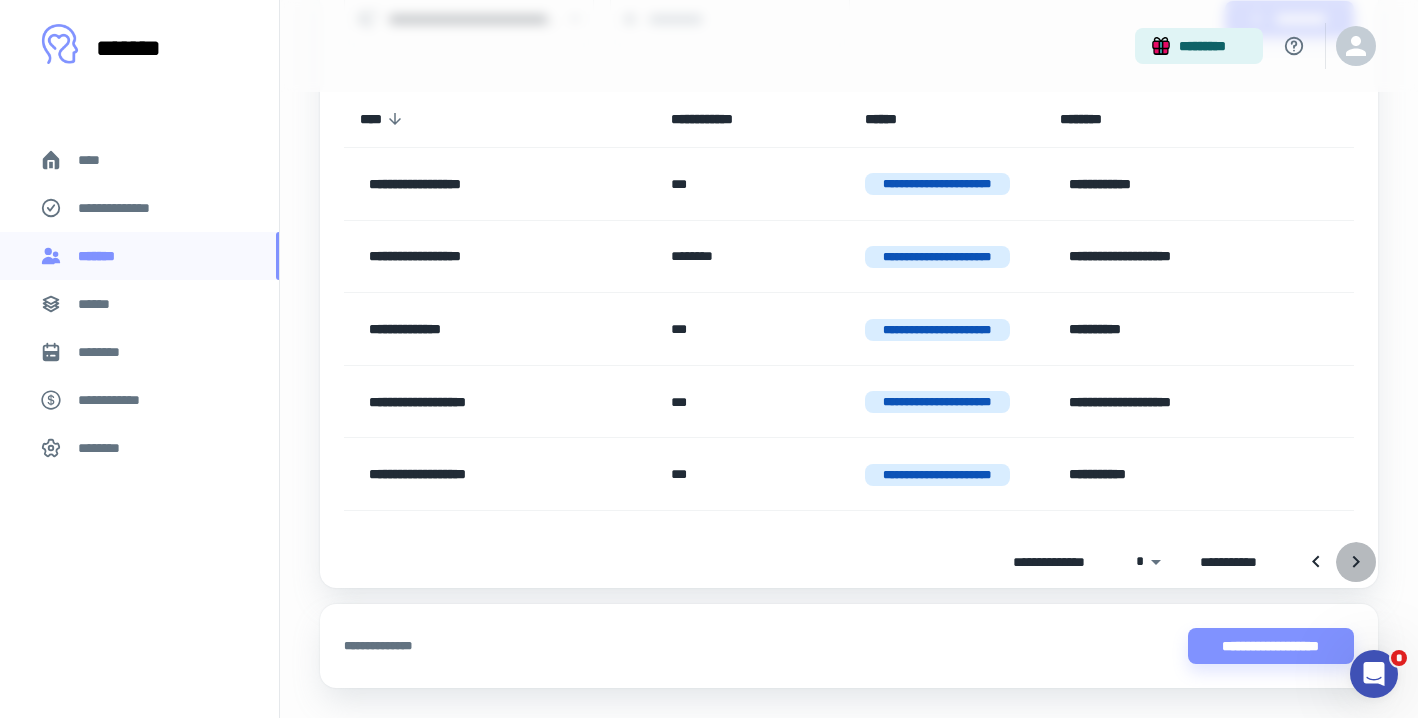 click 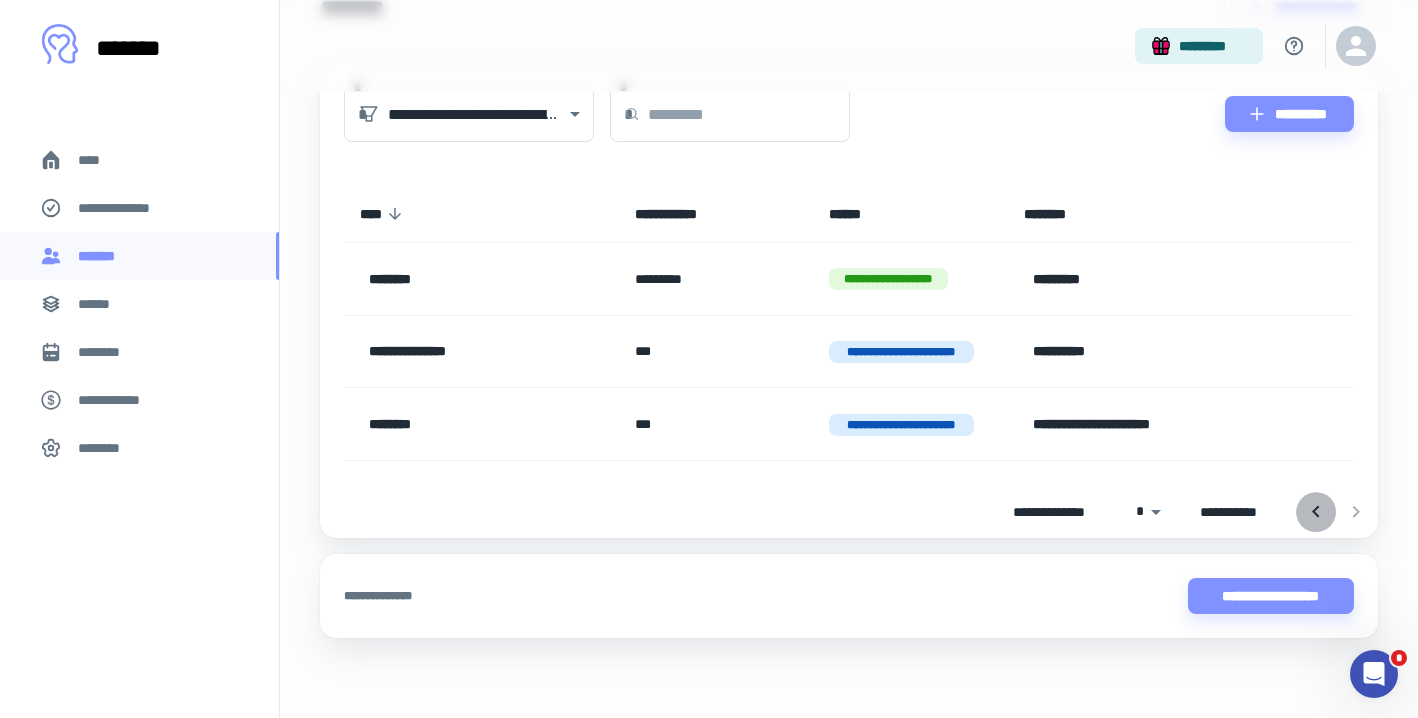 click 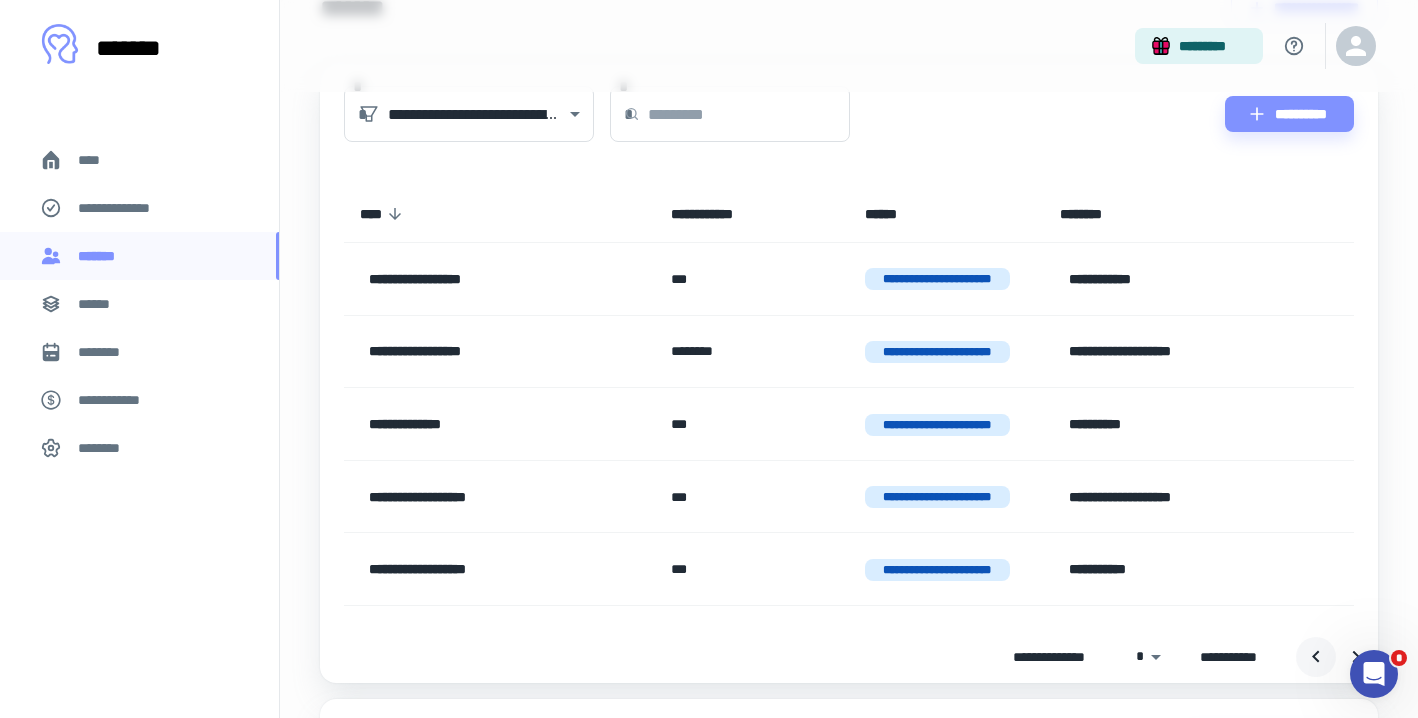 click on "**********" at bounding box center (1199, 496) 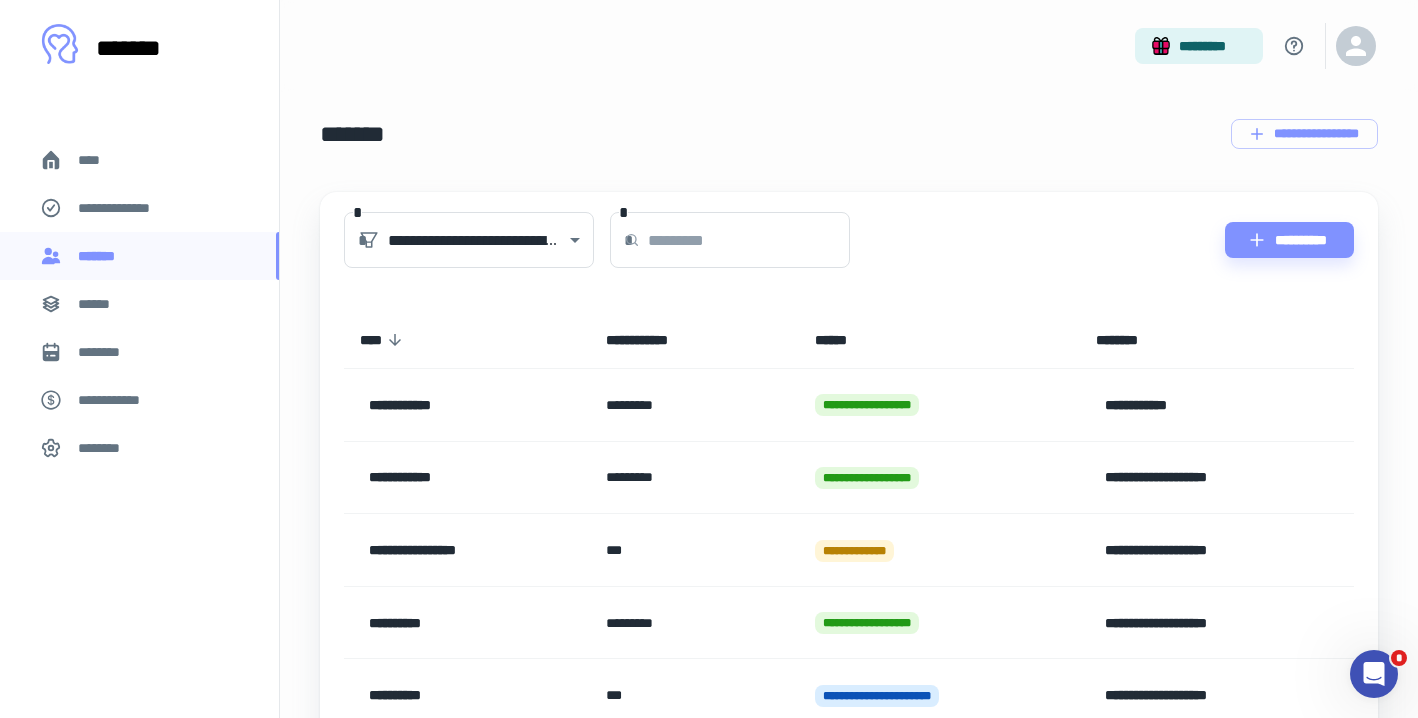scroll, scrollTop: 126, scrollLeft: 0, axis: vertical 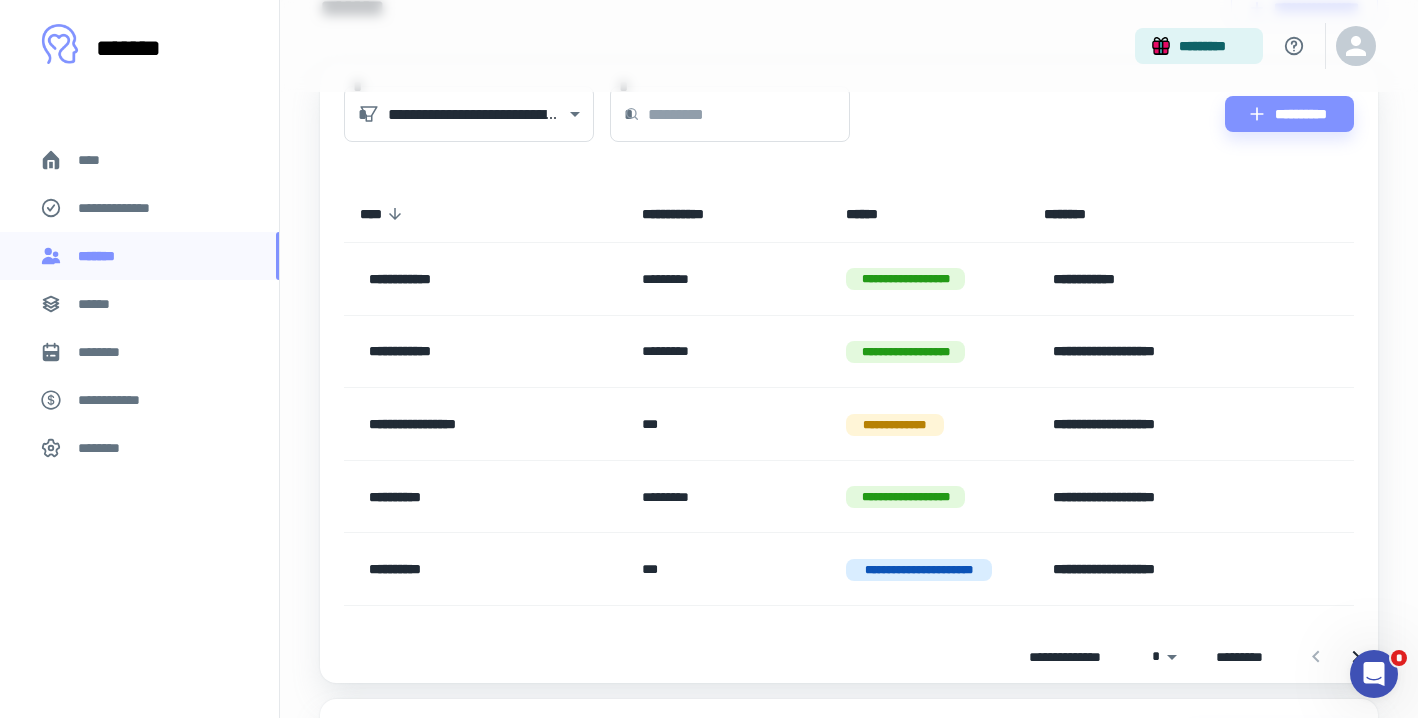 click at bounding box center (1336, 657) 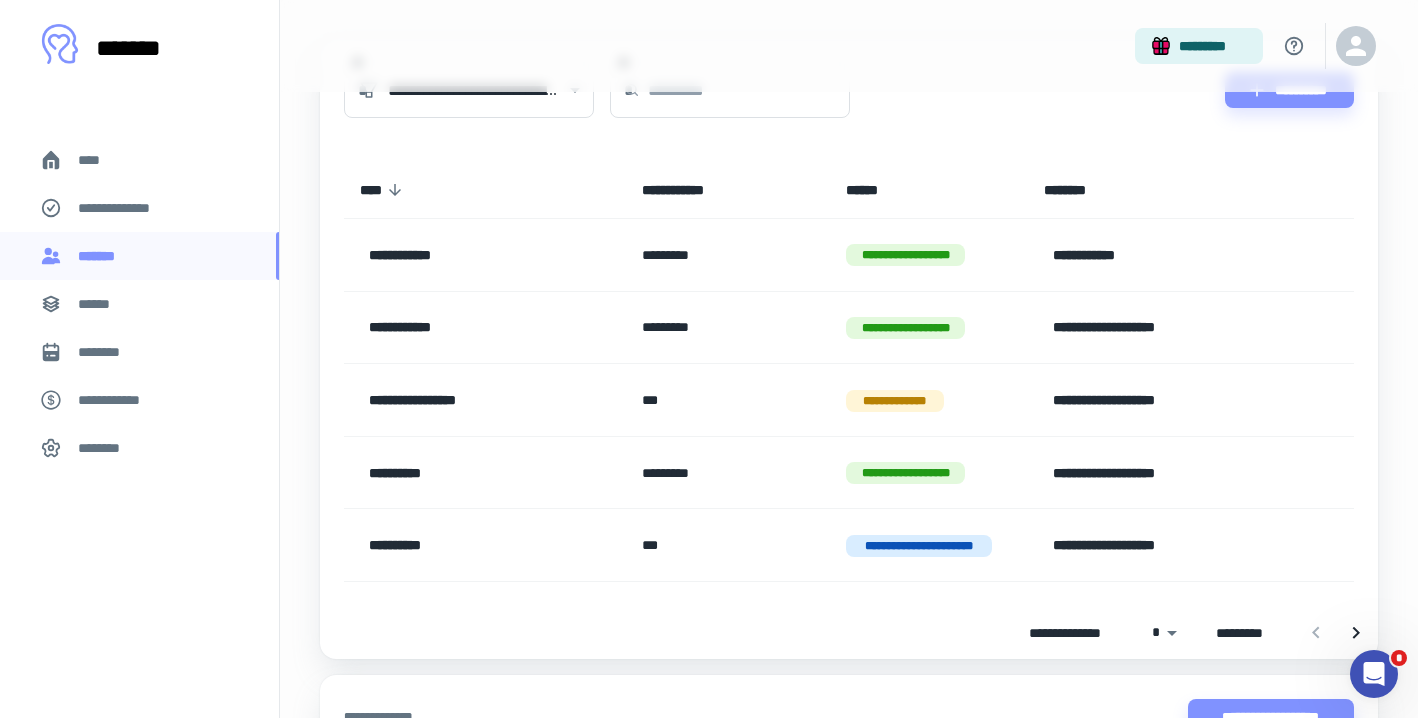 scroll, scrollTop: 155, scrollLeft: 0, axis: vertical 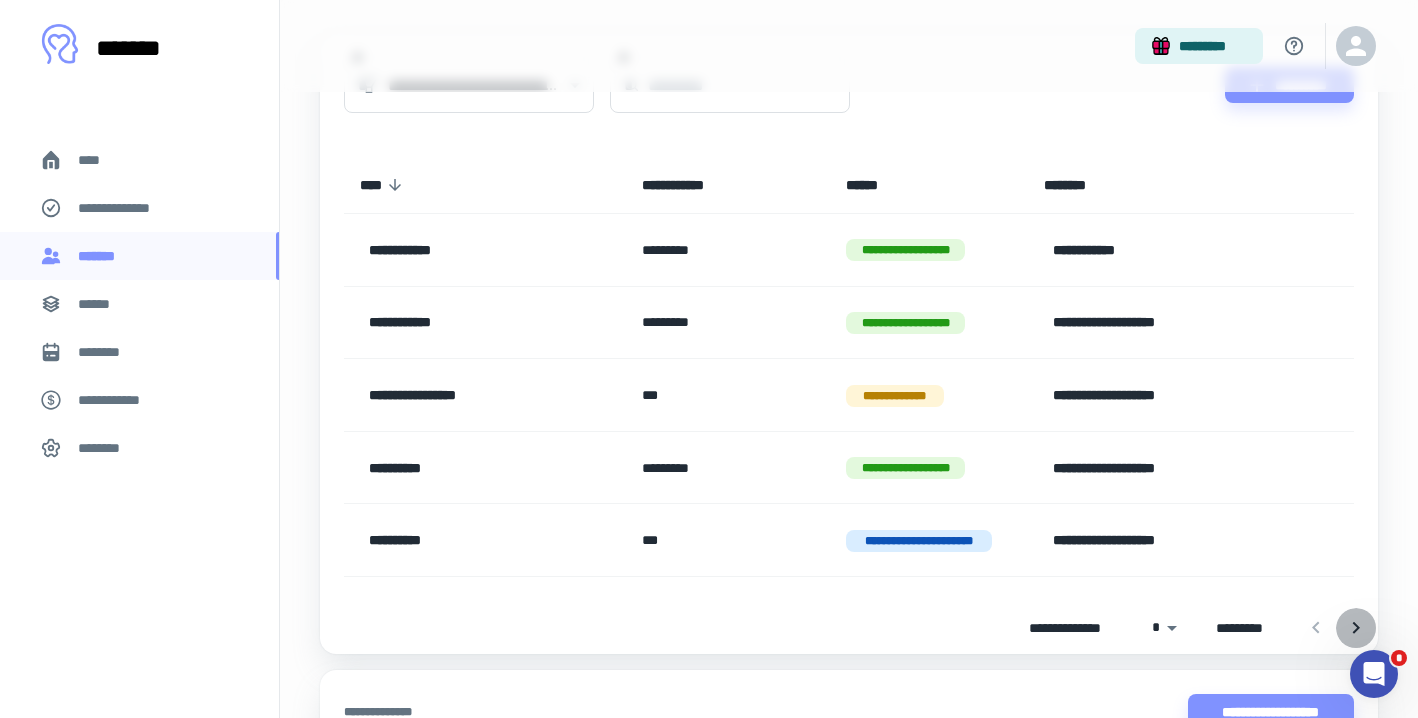 click 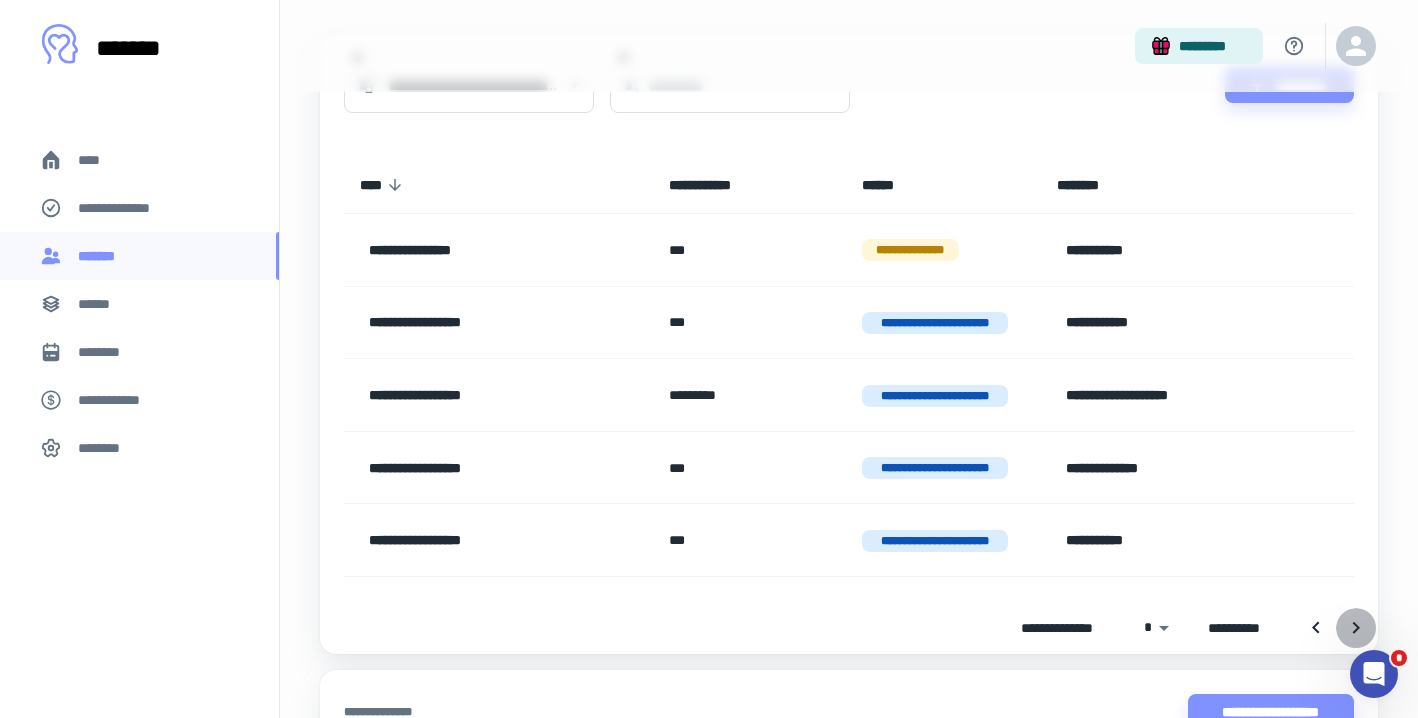 click 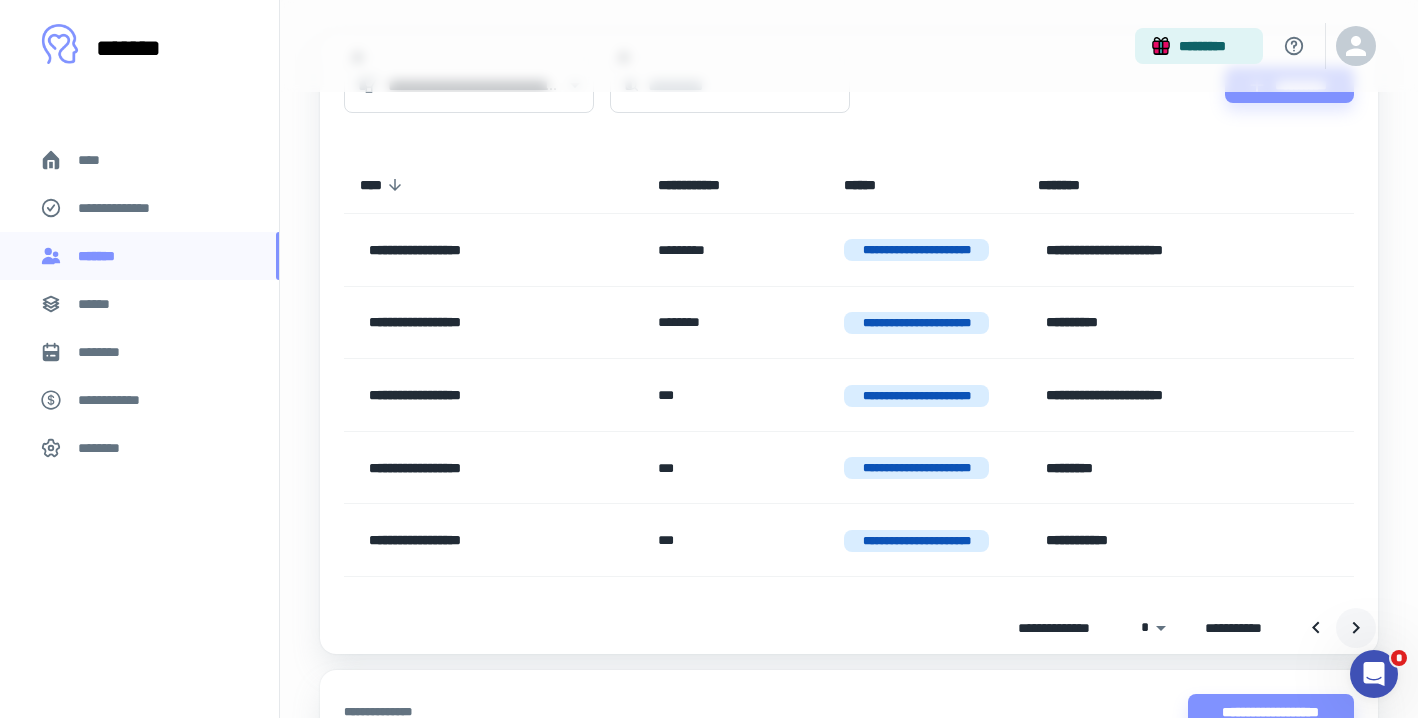 click 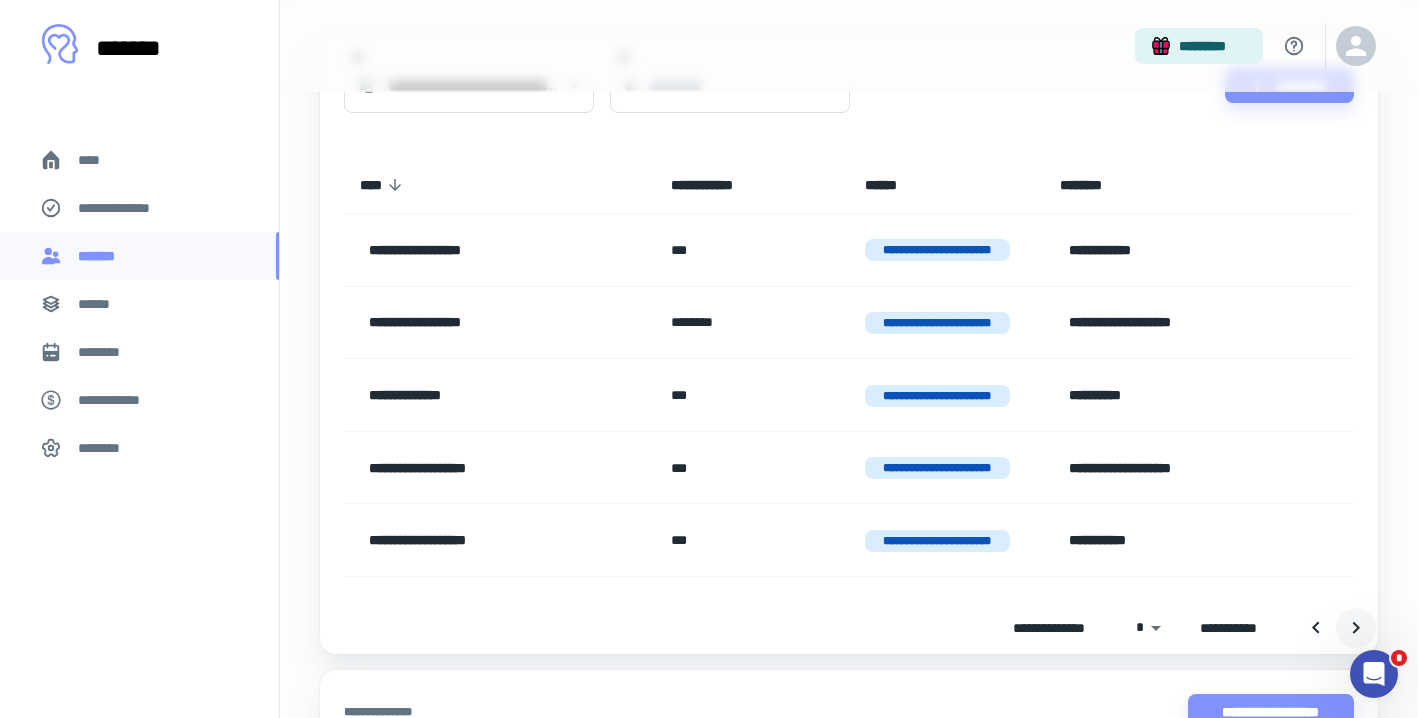 click 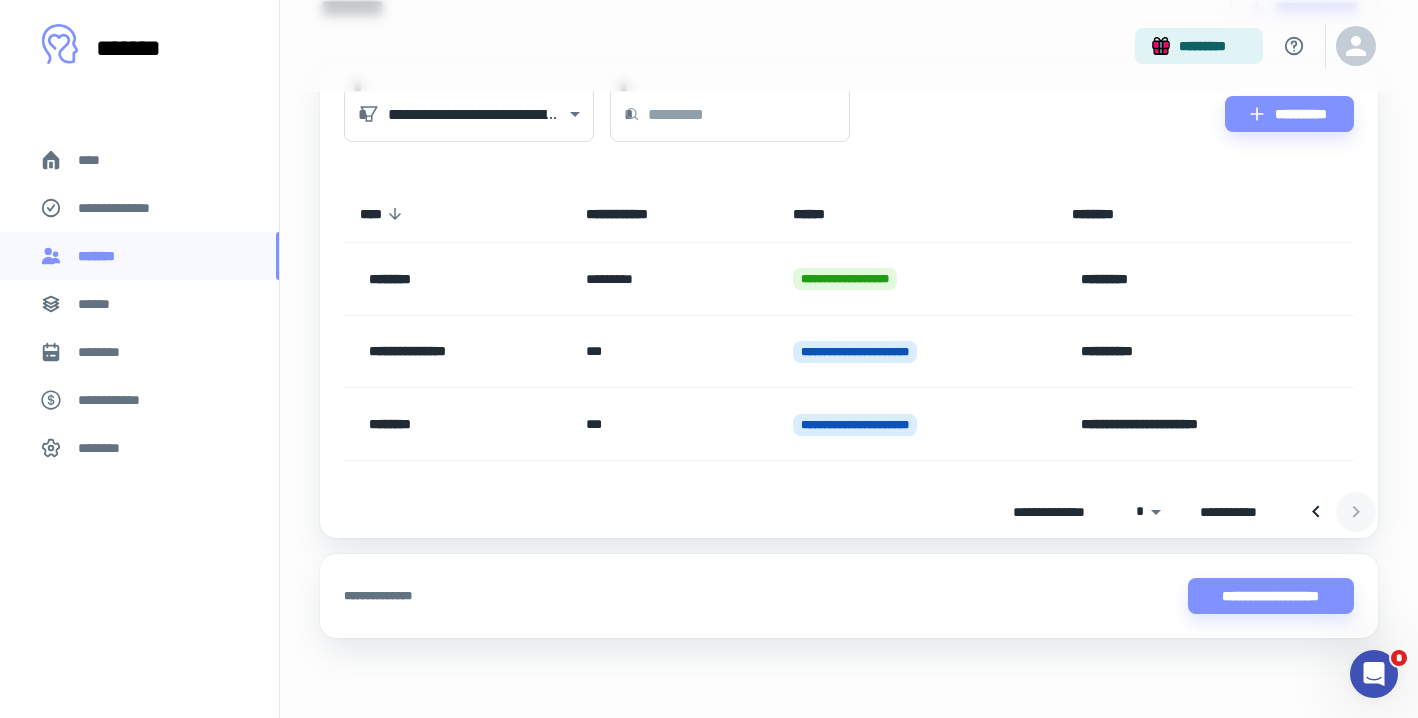 scroll, scrollTop: 126, scrollLeft: 0, axis: vertical 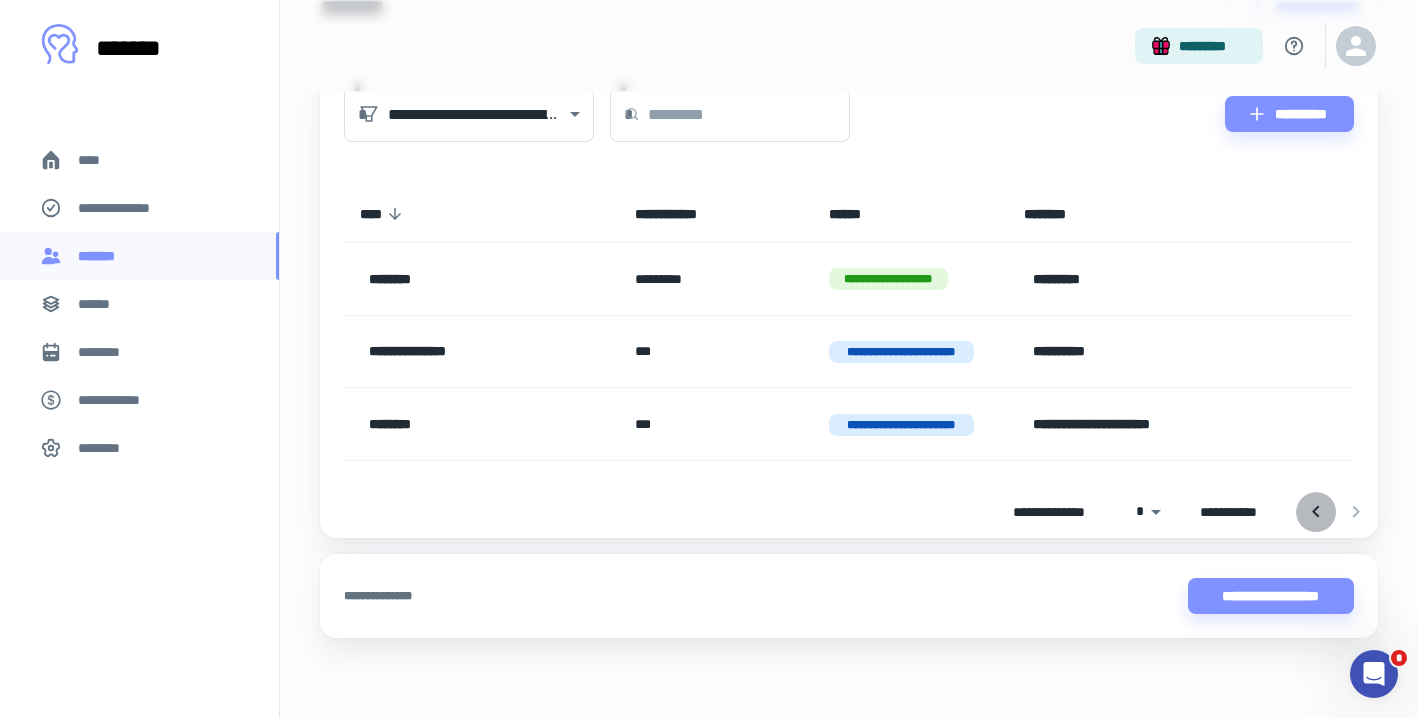 click 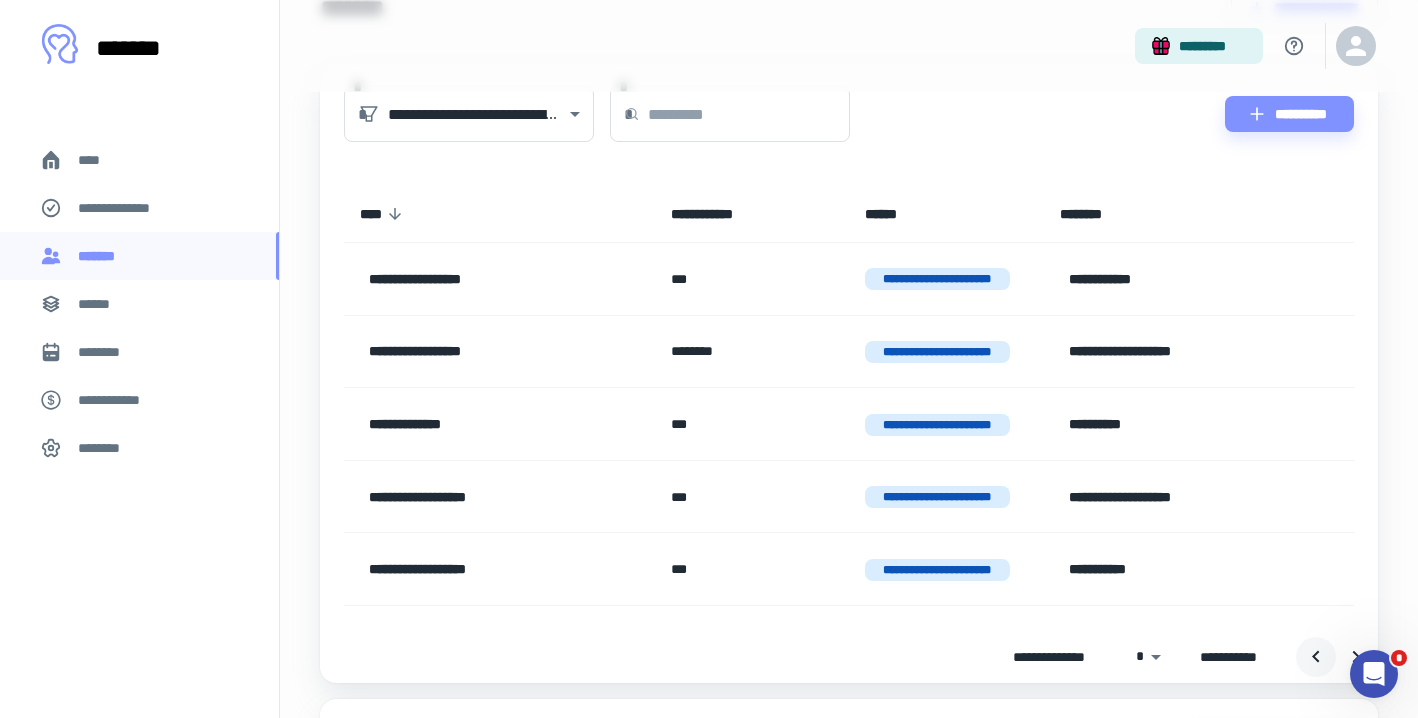 click at bounding box center (1316, 657) 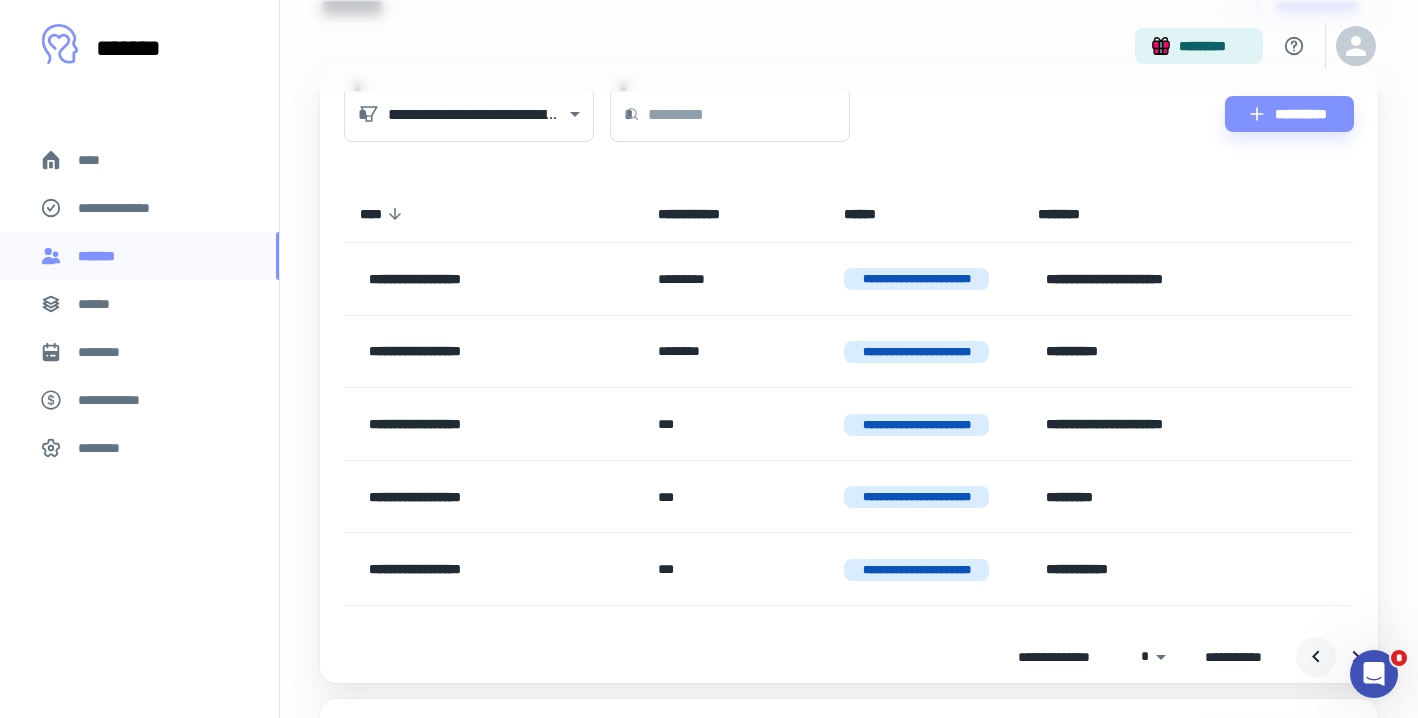click 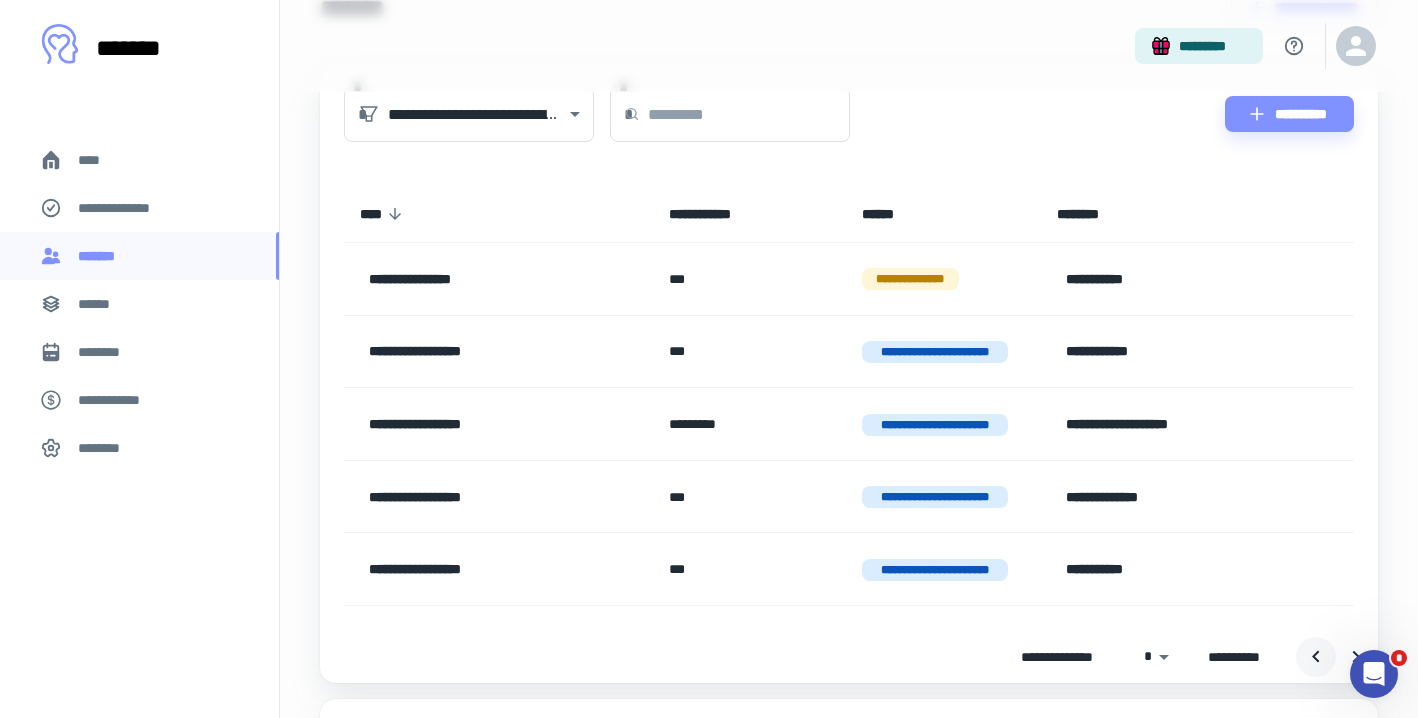 click 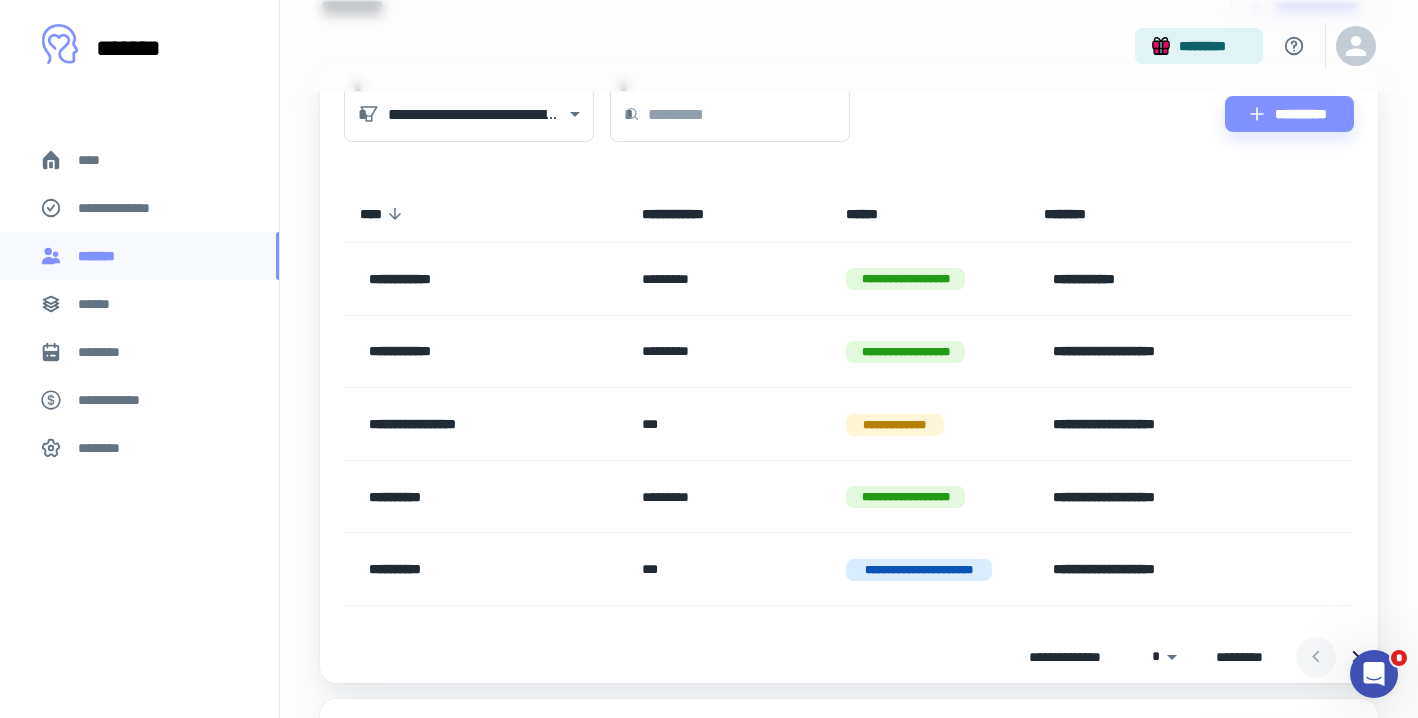 click at bounding box center [1336, 657] 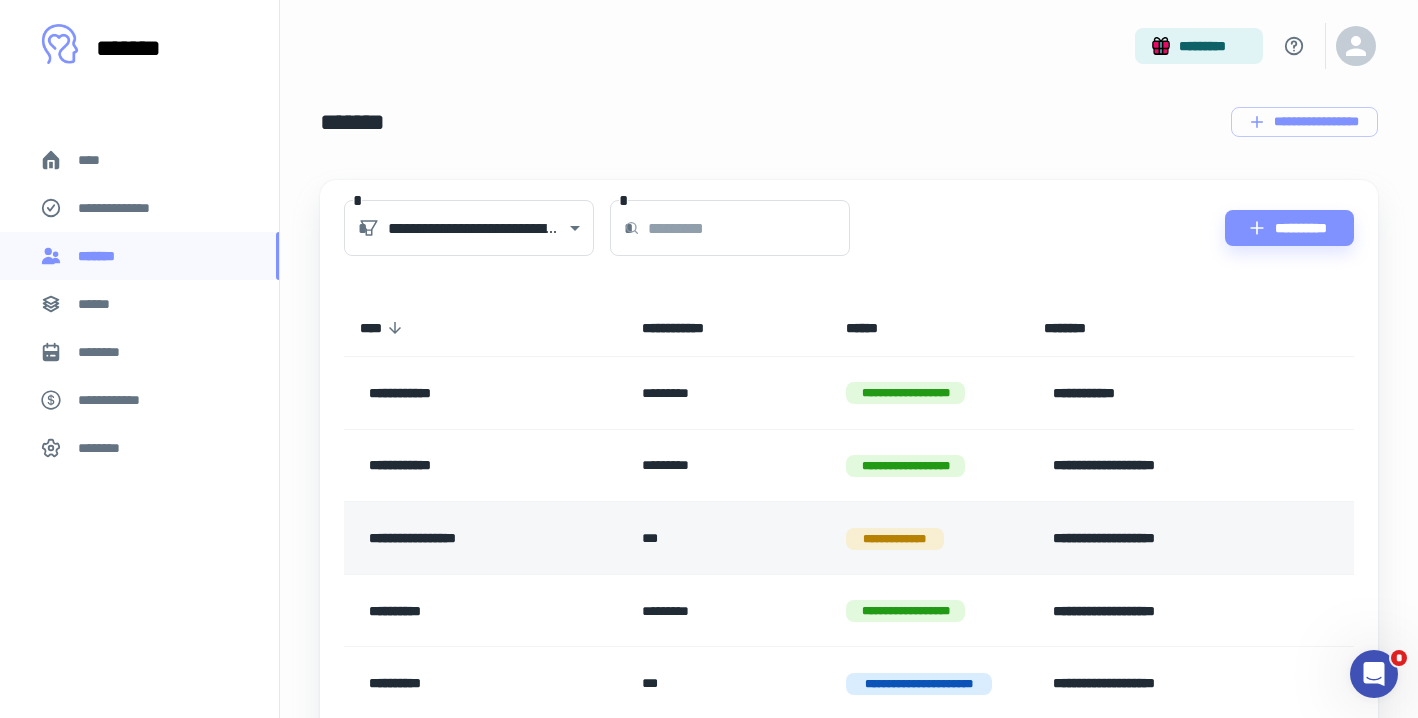 scroll, scrollTop: 16, scrollLeft: 0, axis: vertical 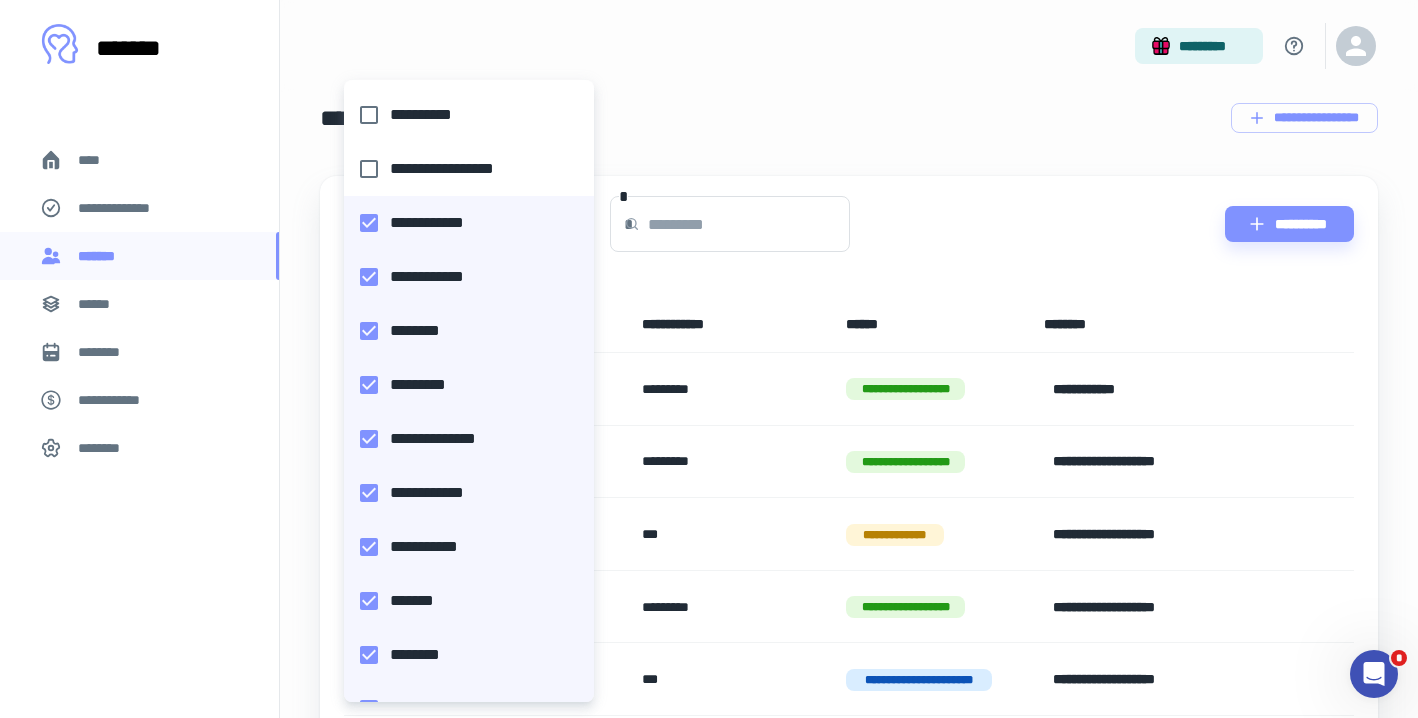 click on "**********" at bounding box center (709, 343) 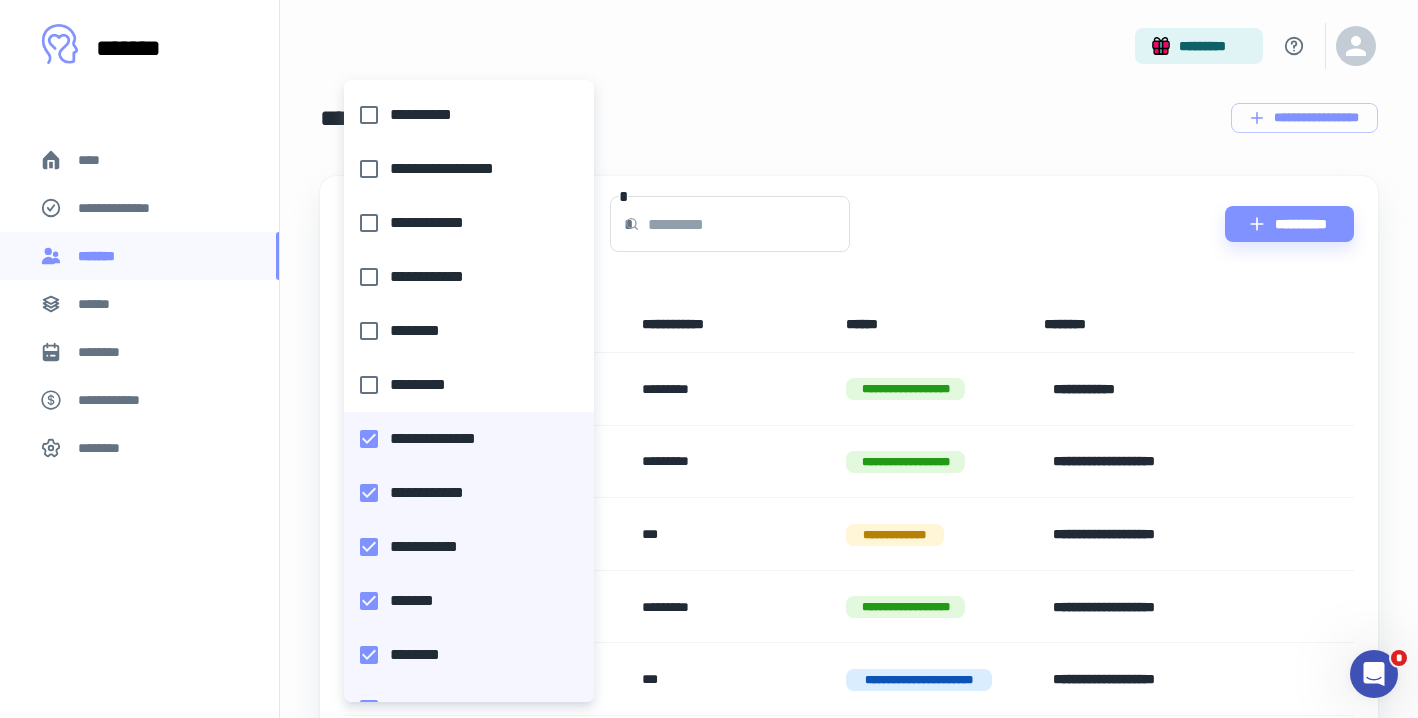 click on "**********" at bounding box center [463, 493] 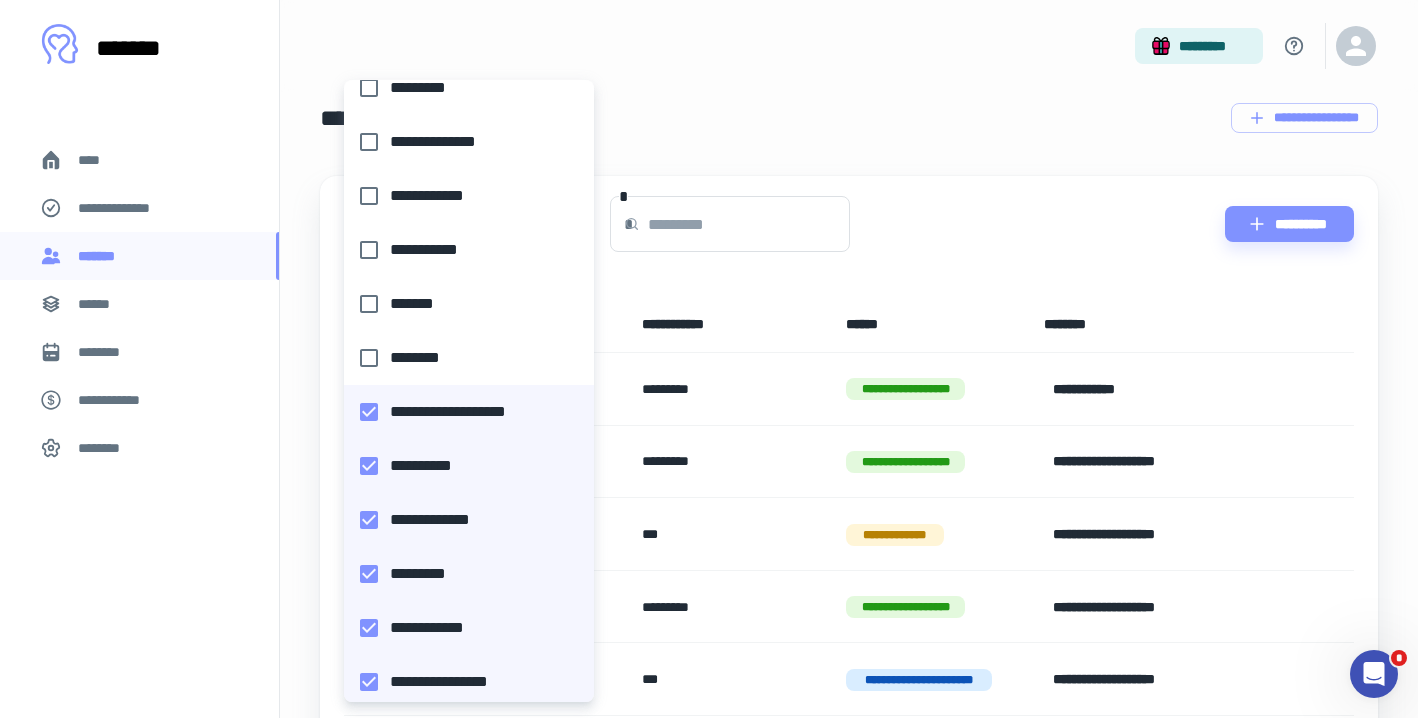 scroll, scrollTop: 367, scrollLeft: 0, axis: vertical 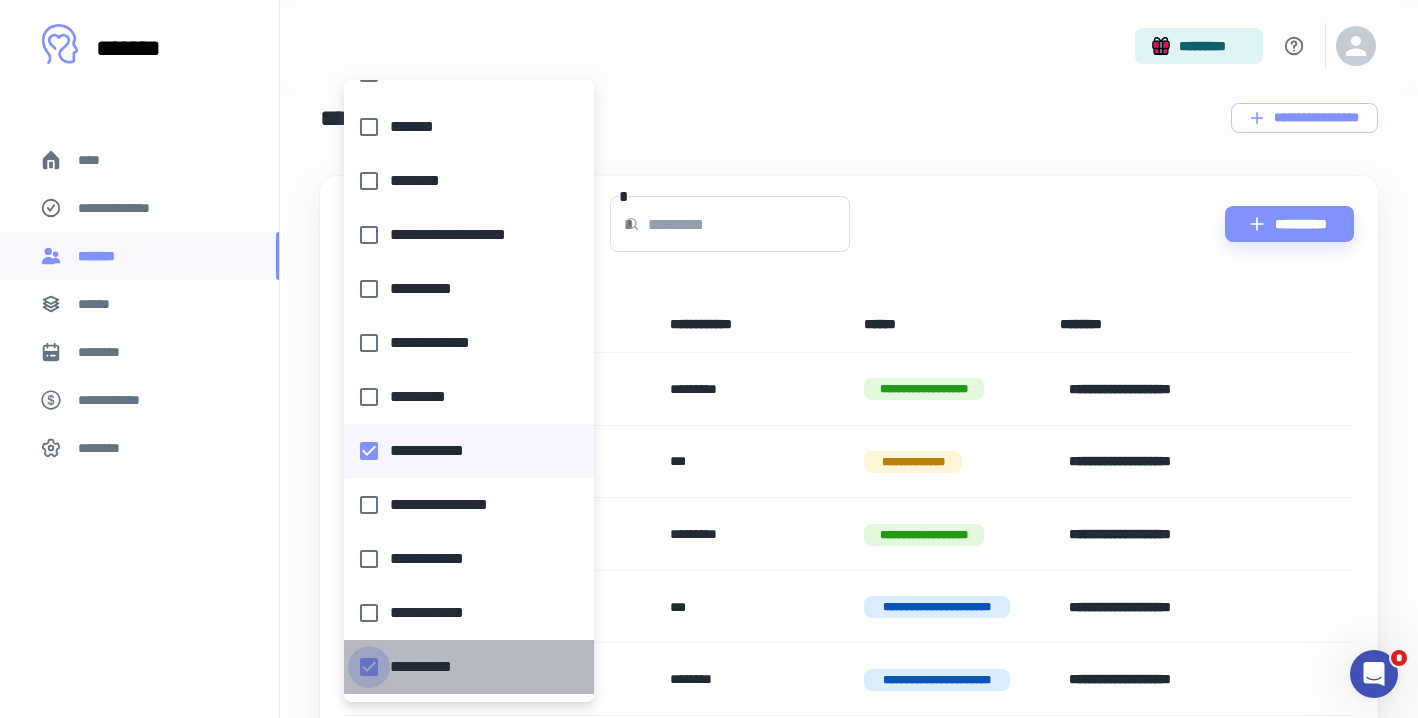 type on "**********" 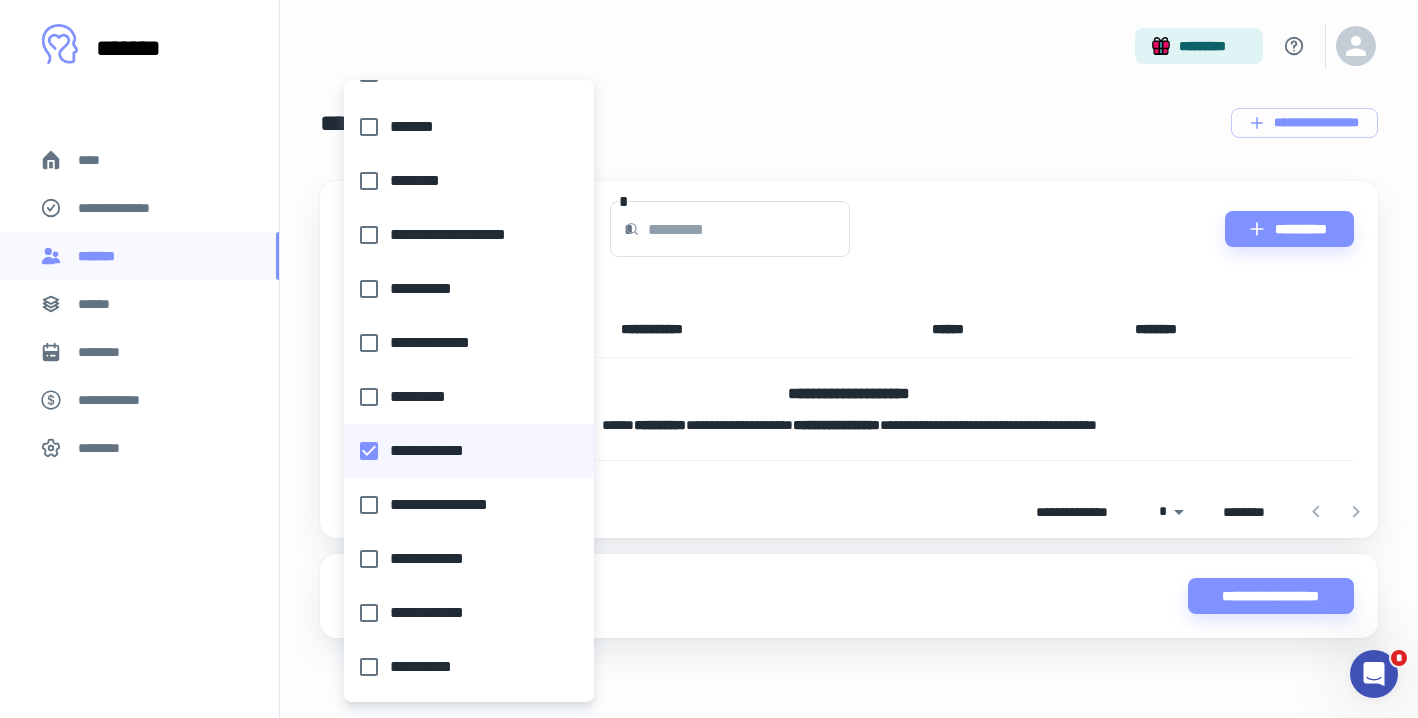 click at bounding box center [709, 359] 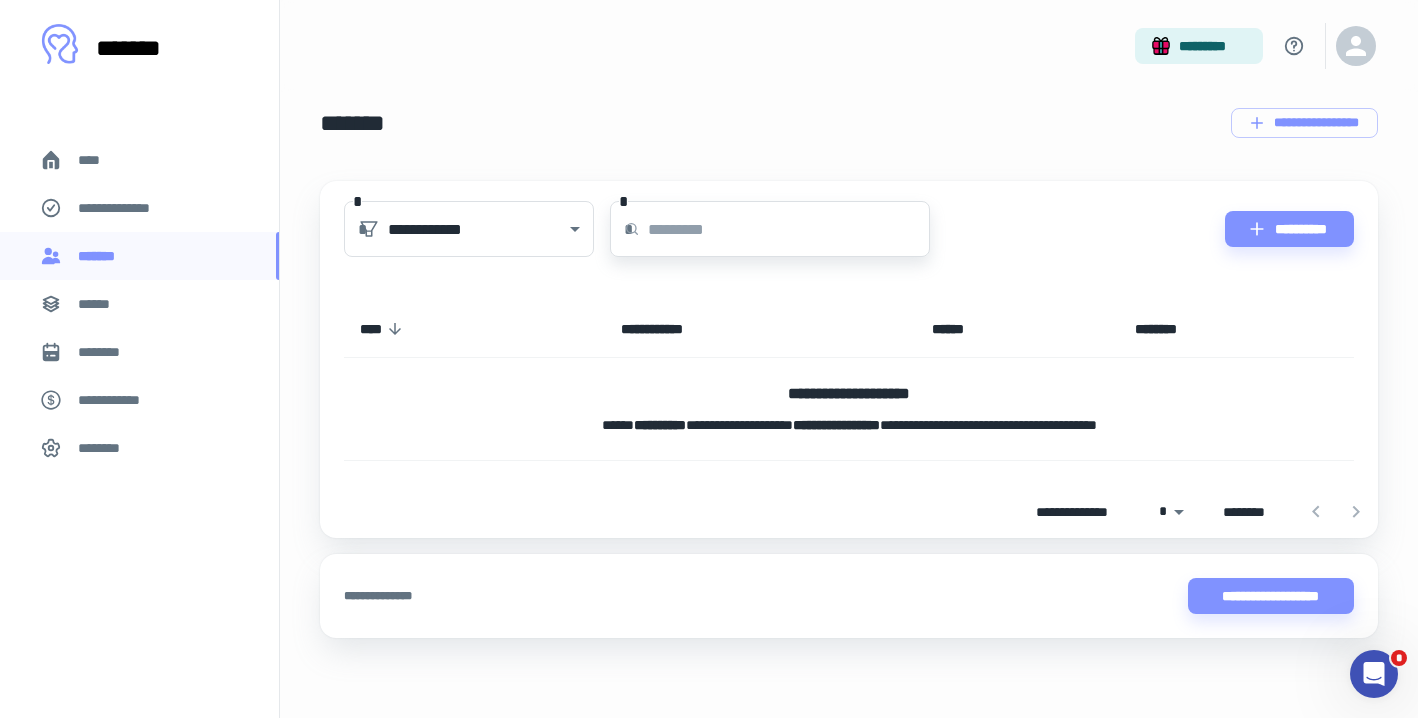 click at bounding box center (789, 229) 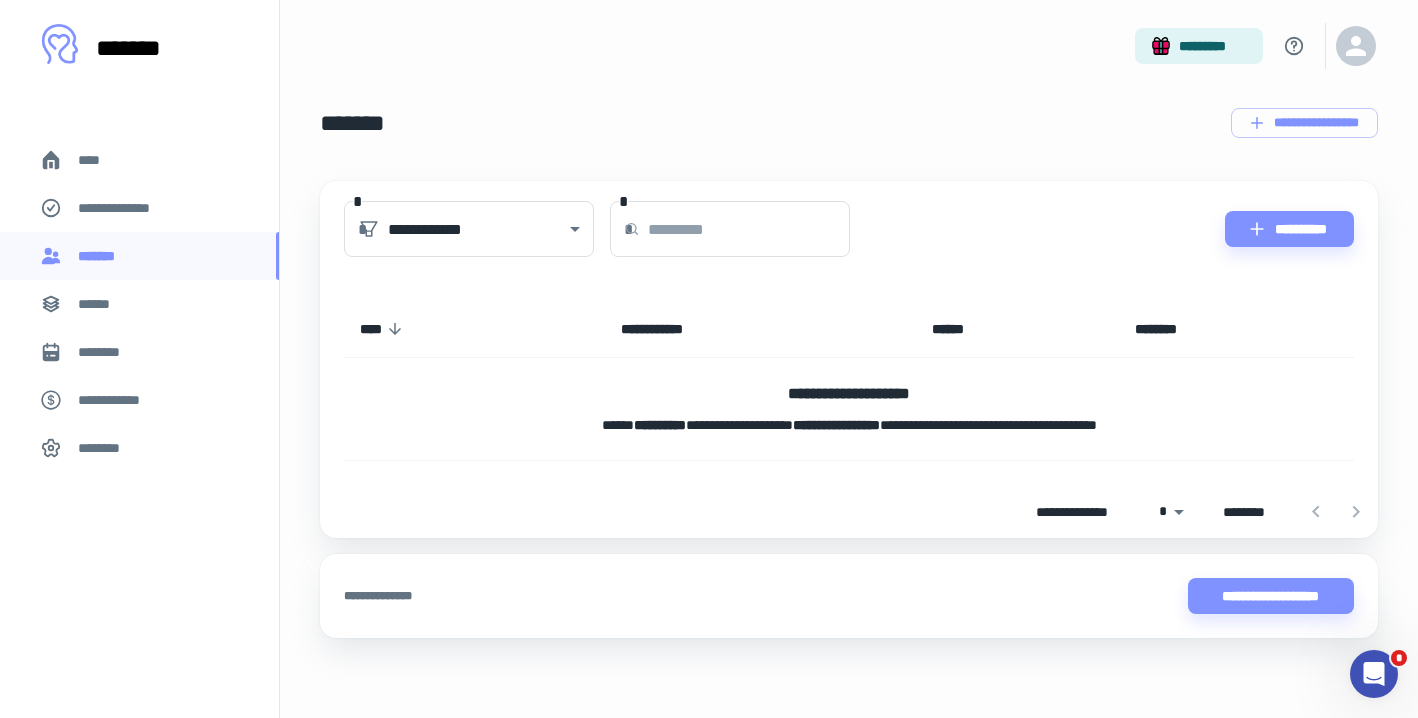 click on "**********" at bounding box center (849, 394) 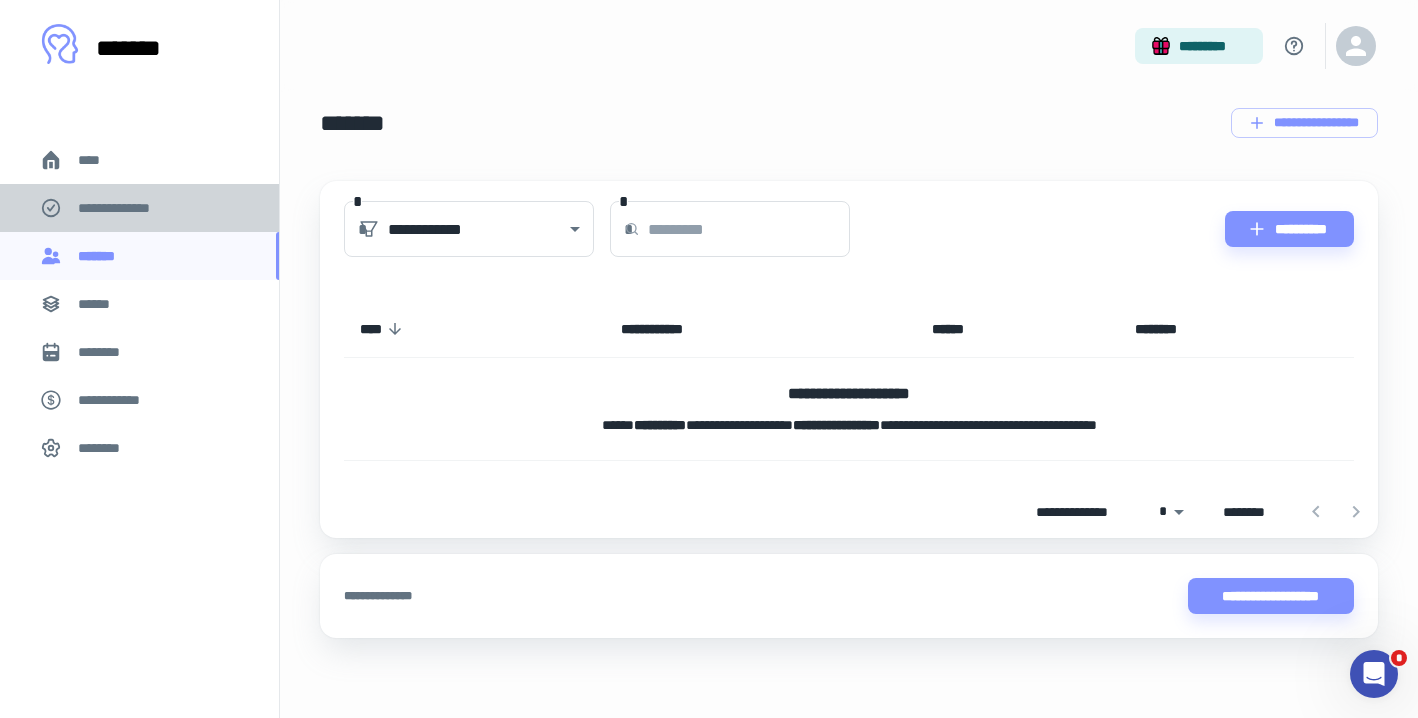 click on "**********" at bounding box center (139, 208) 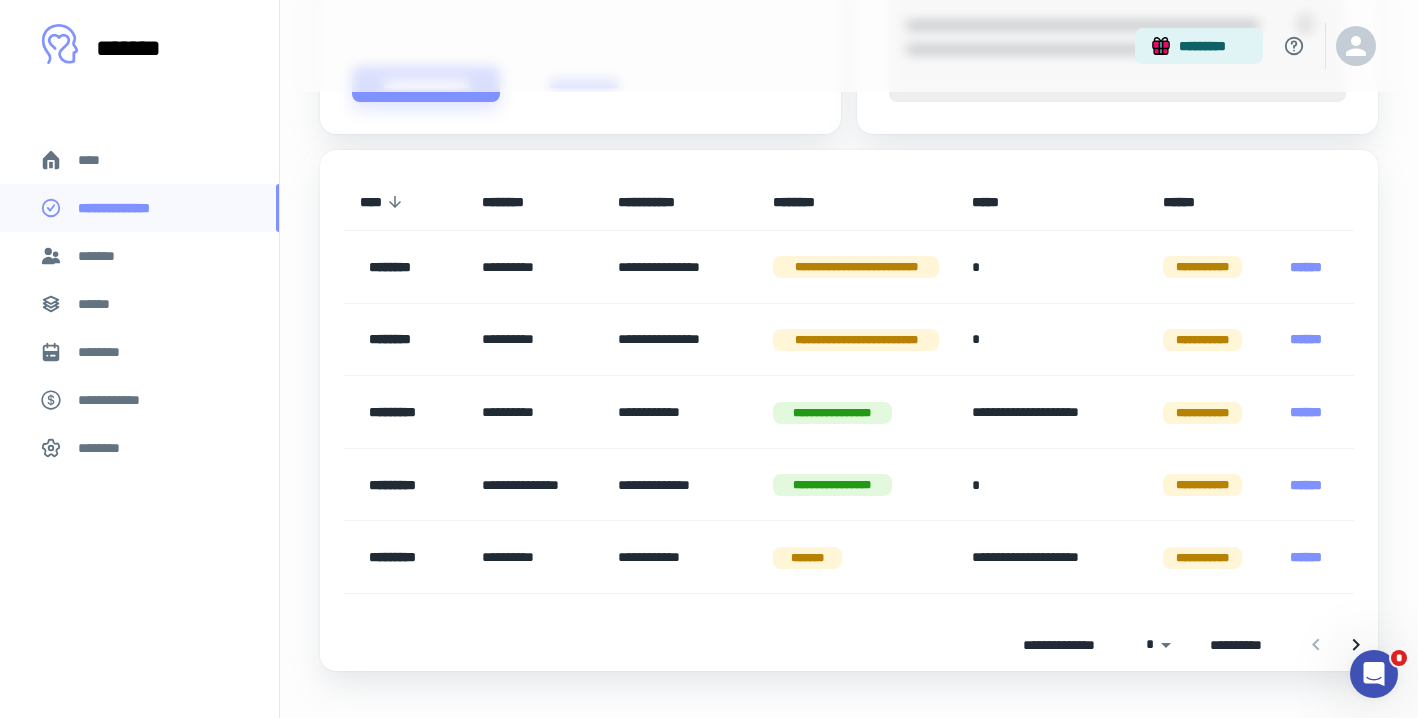 scroll, scrollTop: 875, scrollLeft: 0, axis: vertical 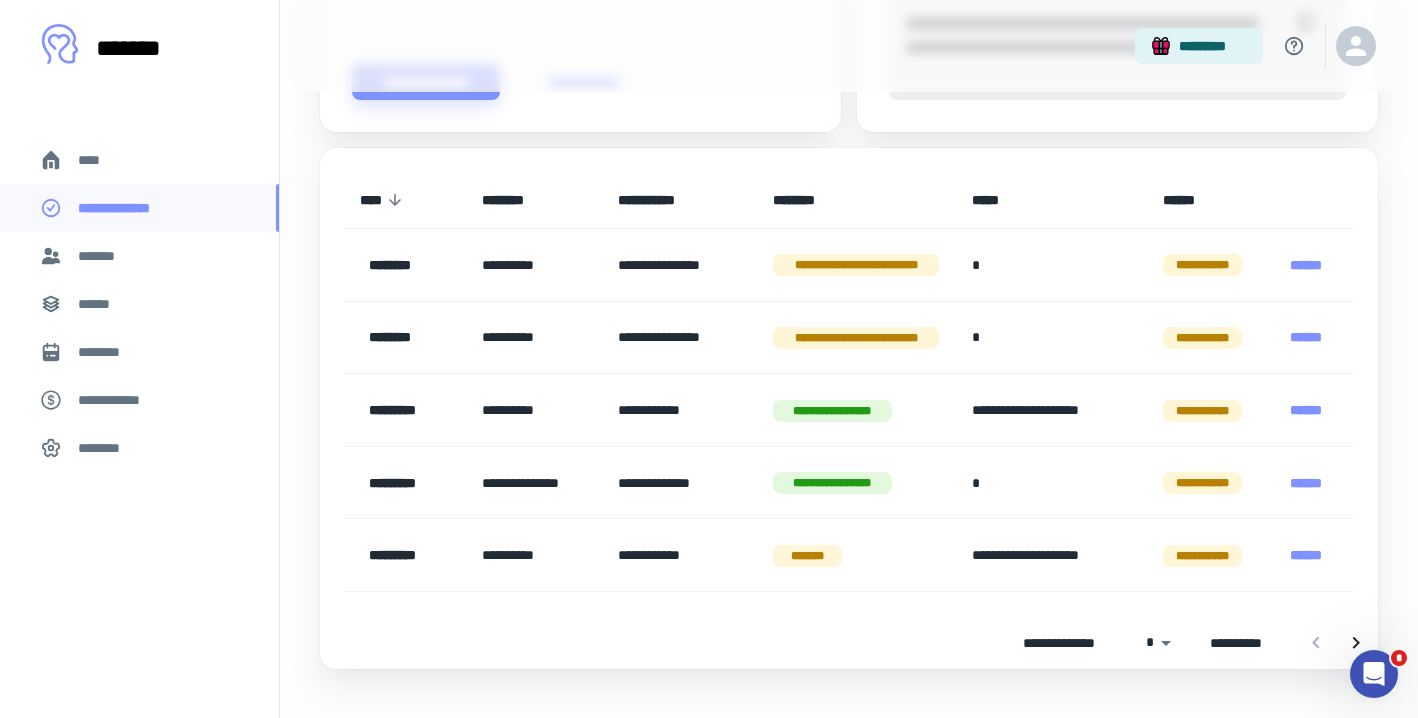 click on "*******" at bounding box center [101, 256] 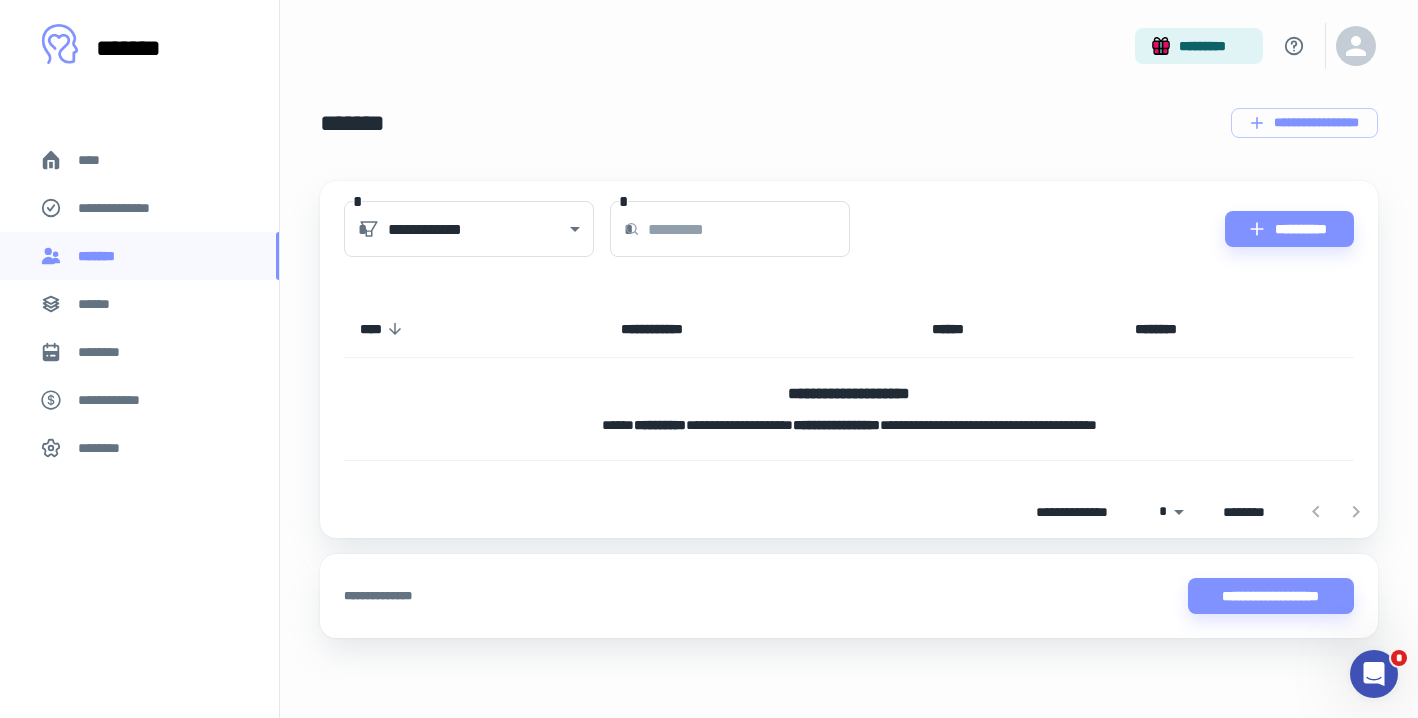 scroll, scrollTop: 11, scrollLeft: 0, axis: vertical 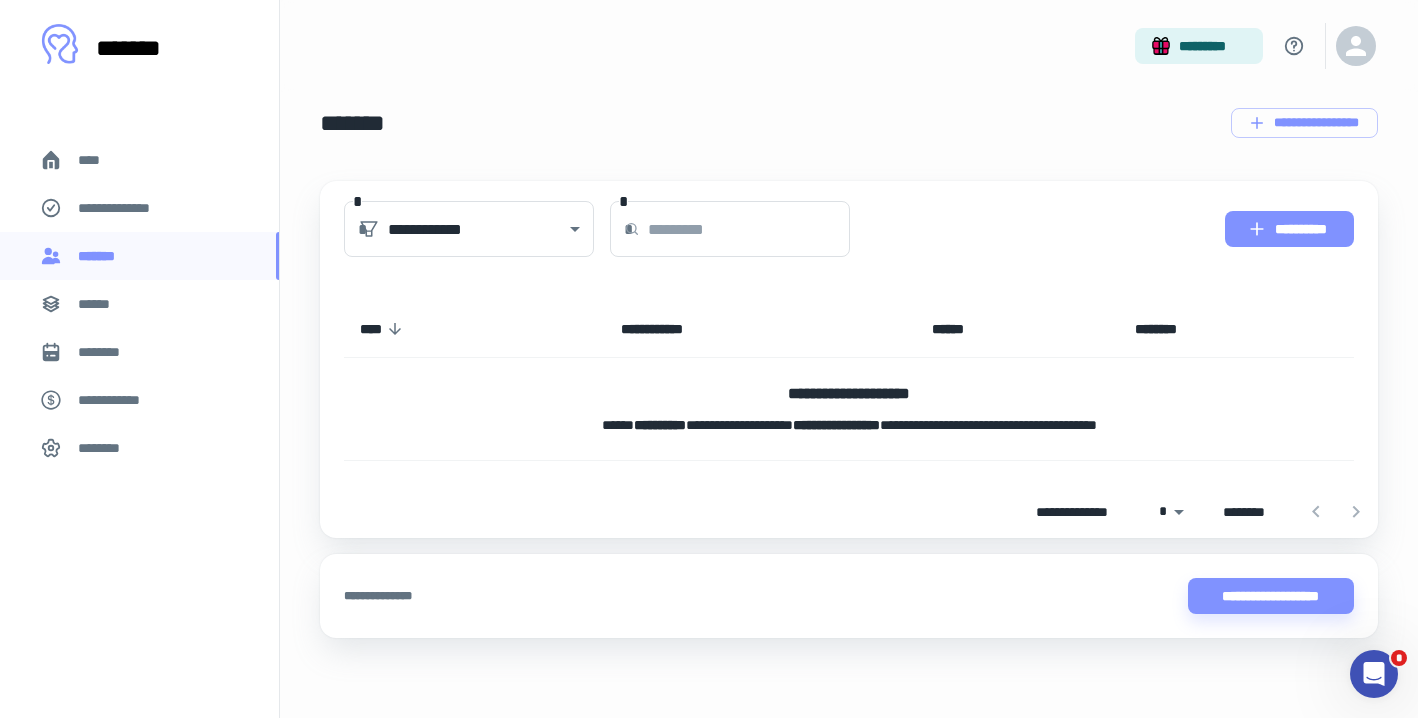 click on "**********" at bounding box center (1289, 229) 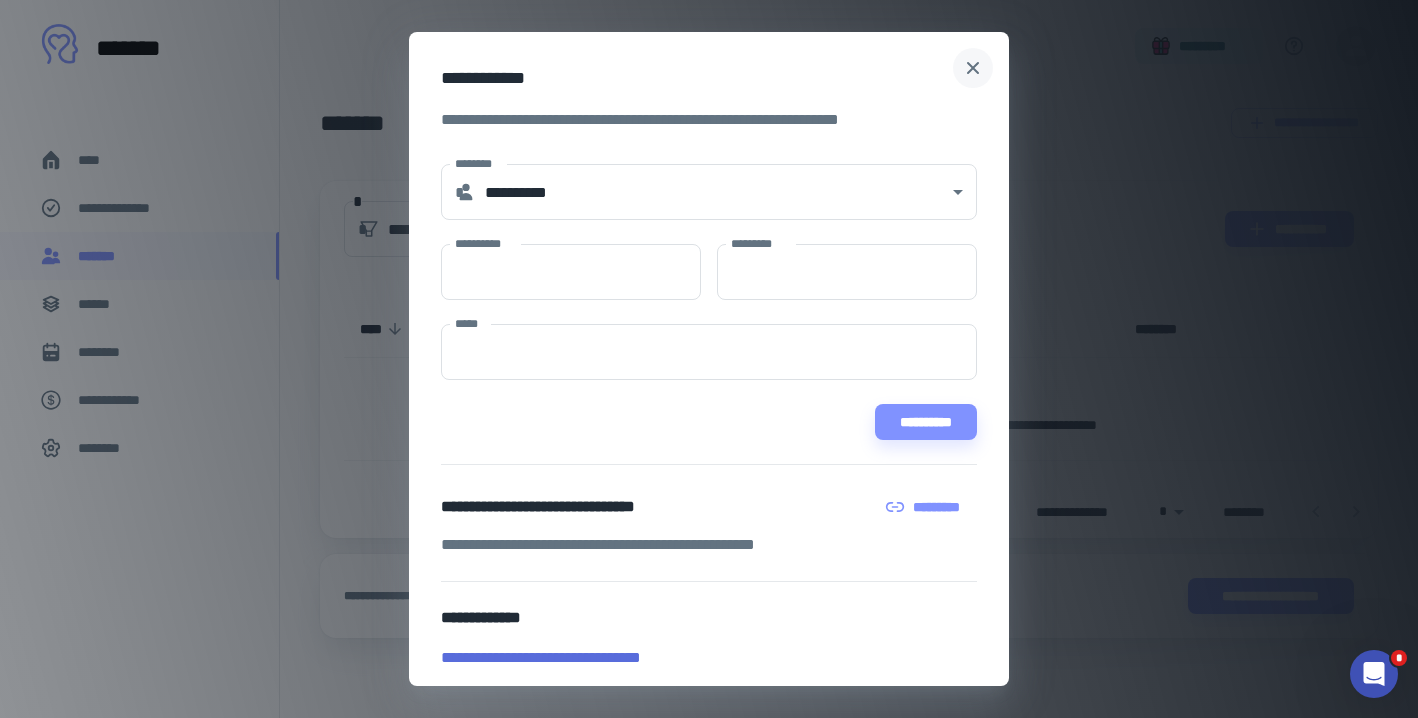 click at bounding box center (973, 68) 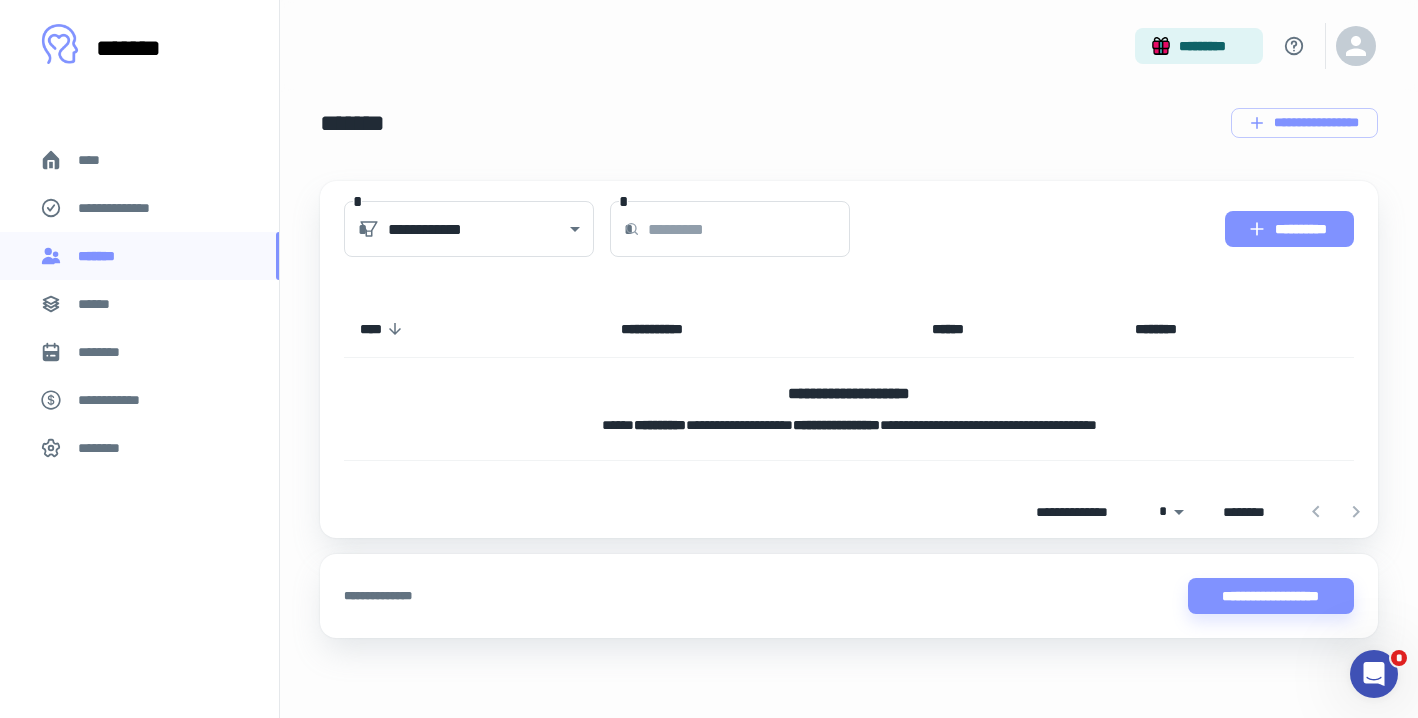 click on "**********" at bounding box center (1289, 229) 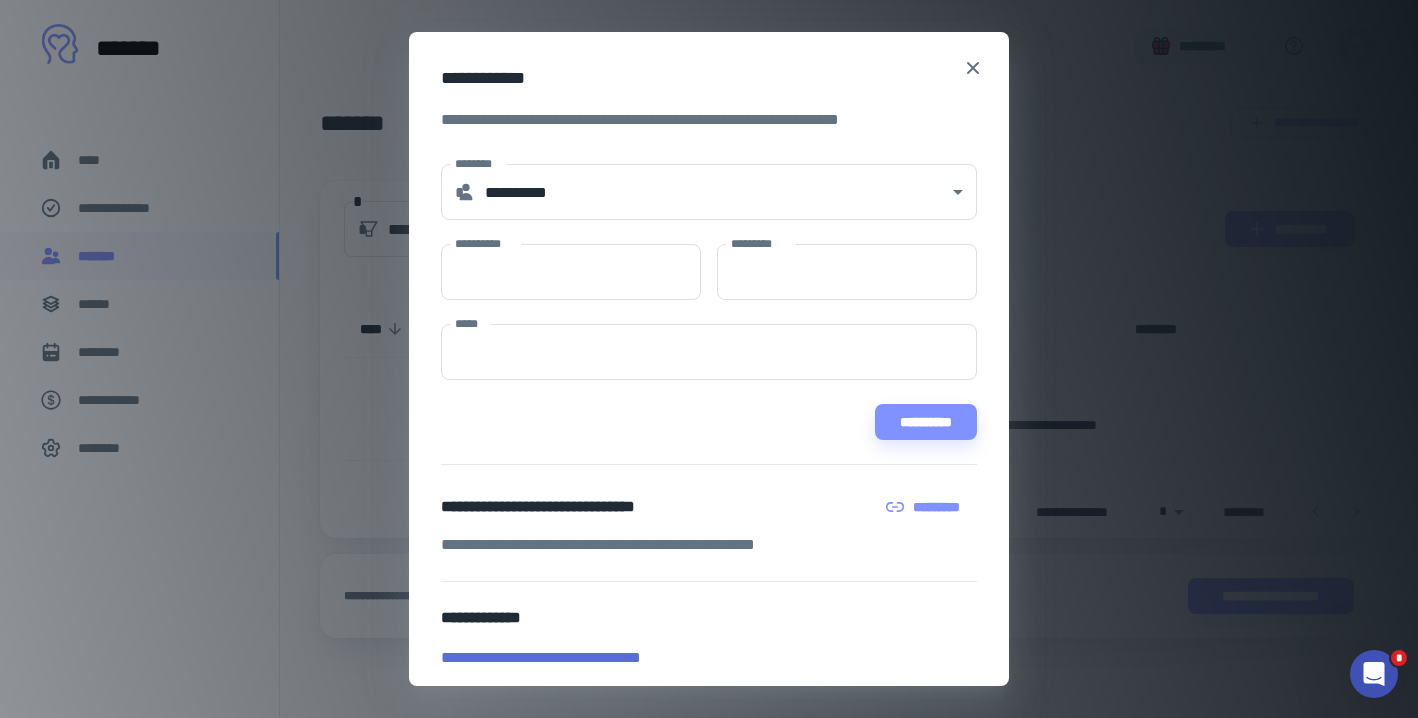 scroll, scrollTop: 0, scrollLeft: 0, axis: both 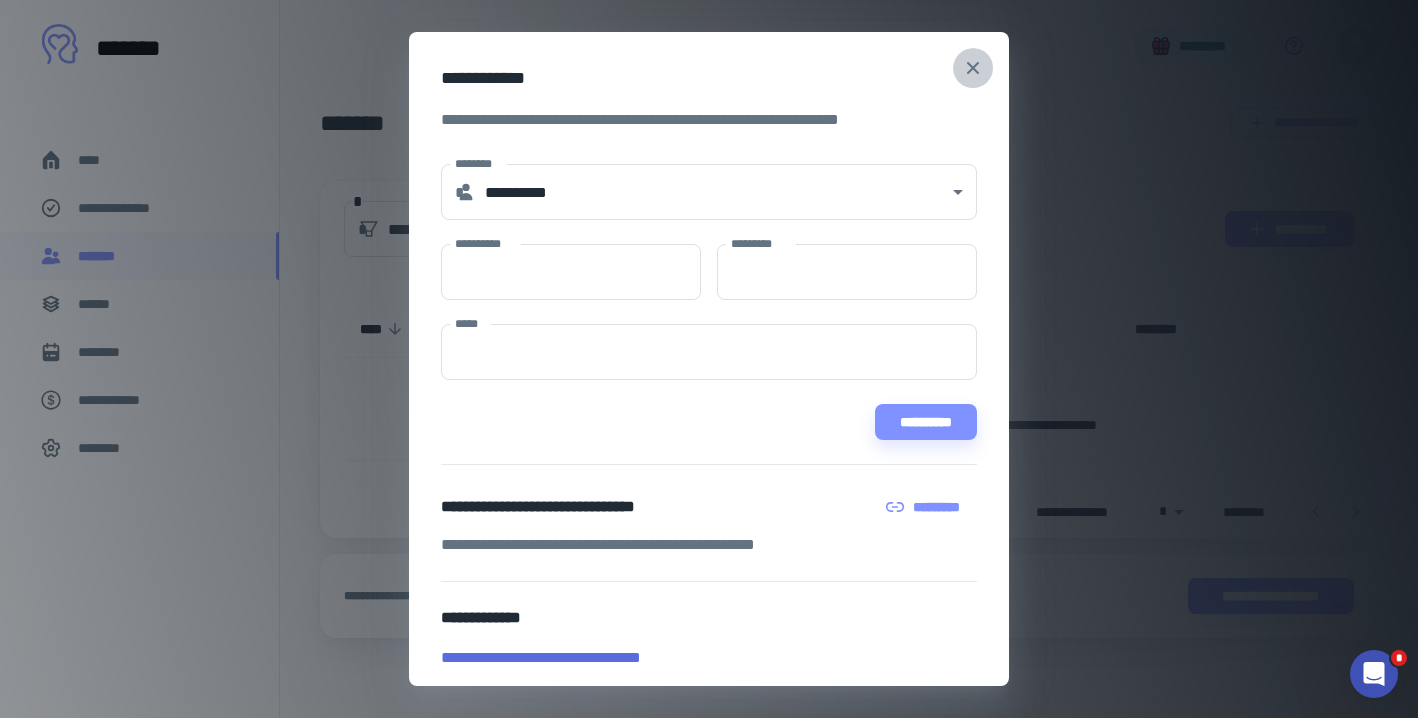 click 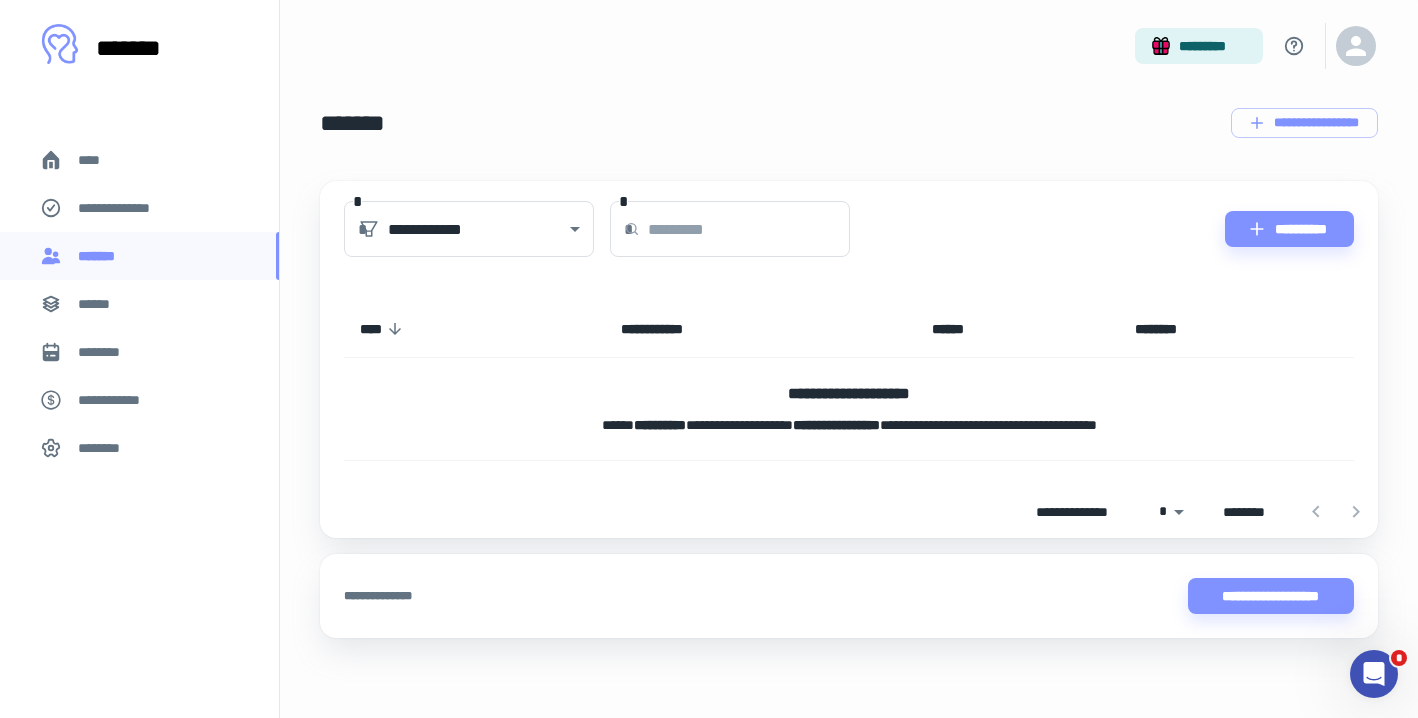 scroll, scrollTop: 11, scrollLeft: 0, axis: vertical 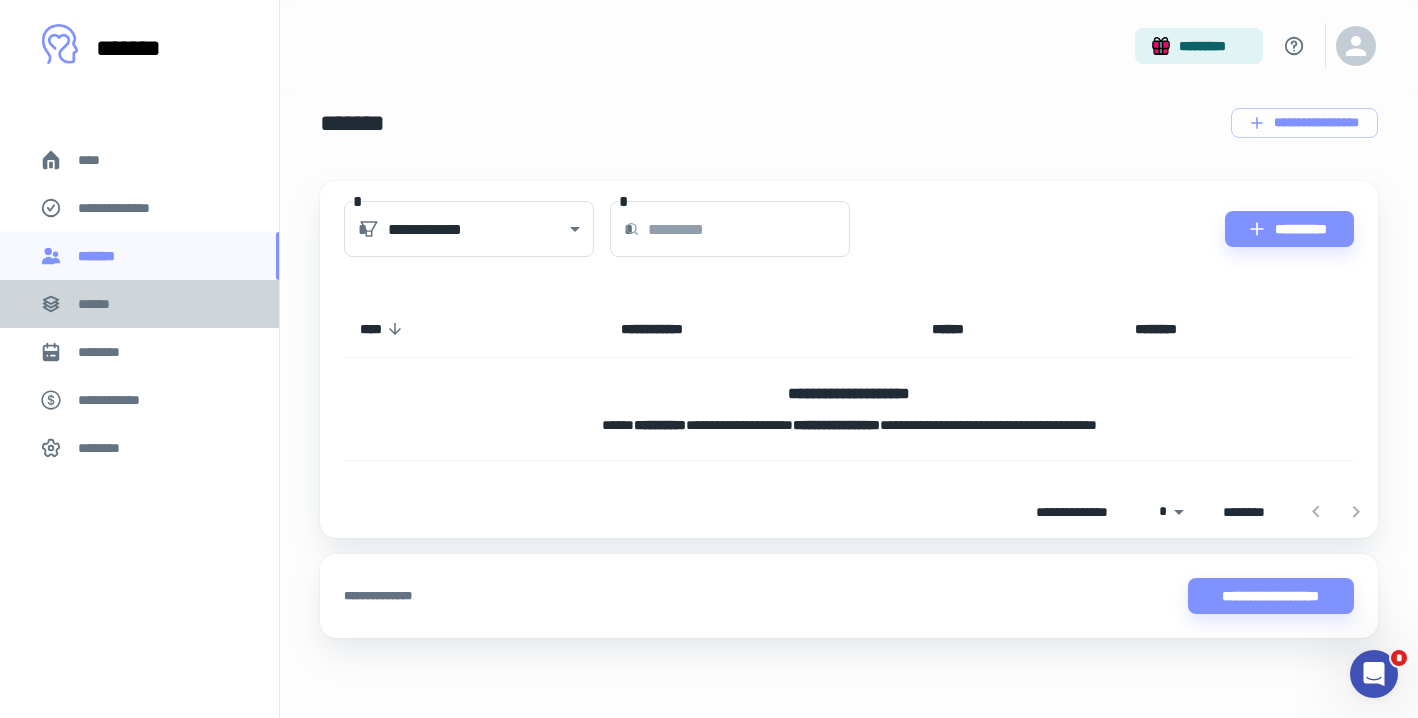 click on "******" at bounding box center (139, 304) 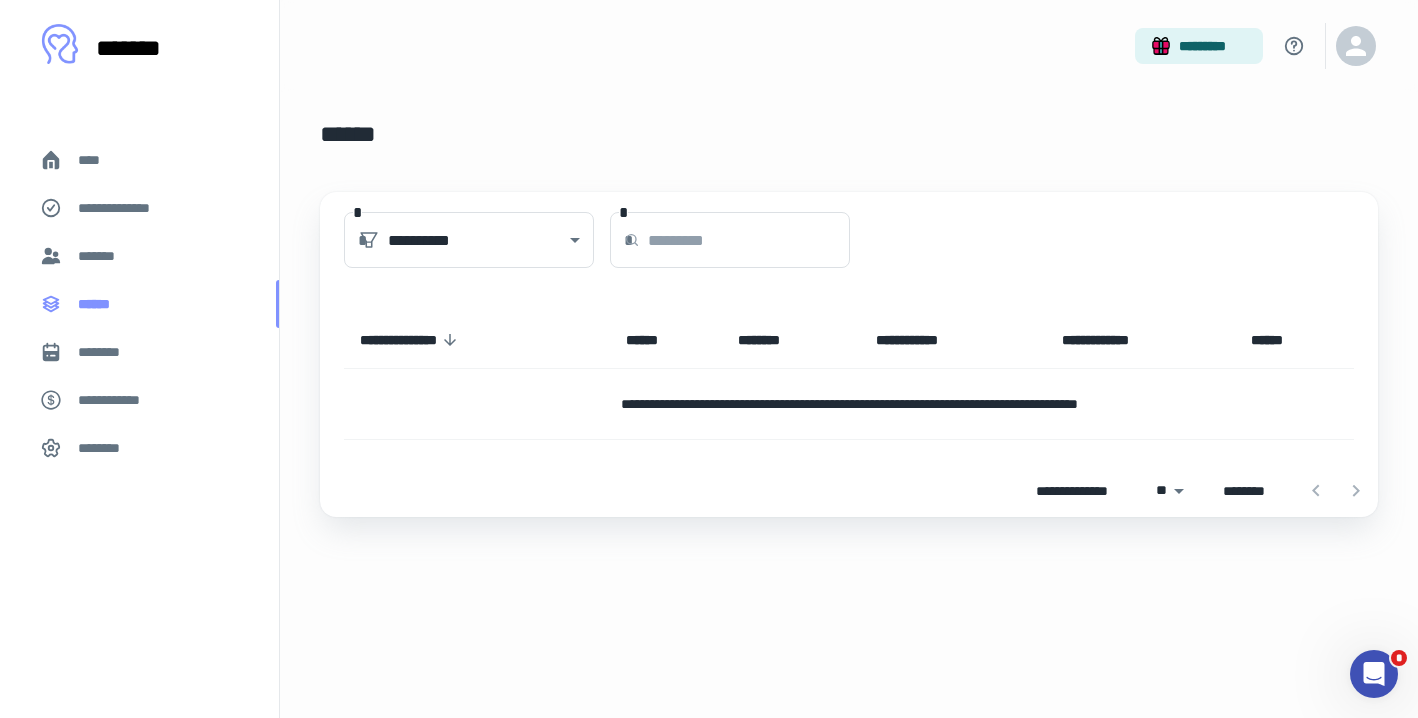 scroll, scrollTop: 0, scrollLeft: 0, axis: both 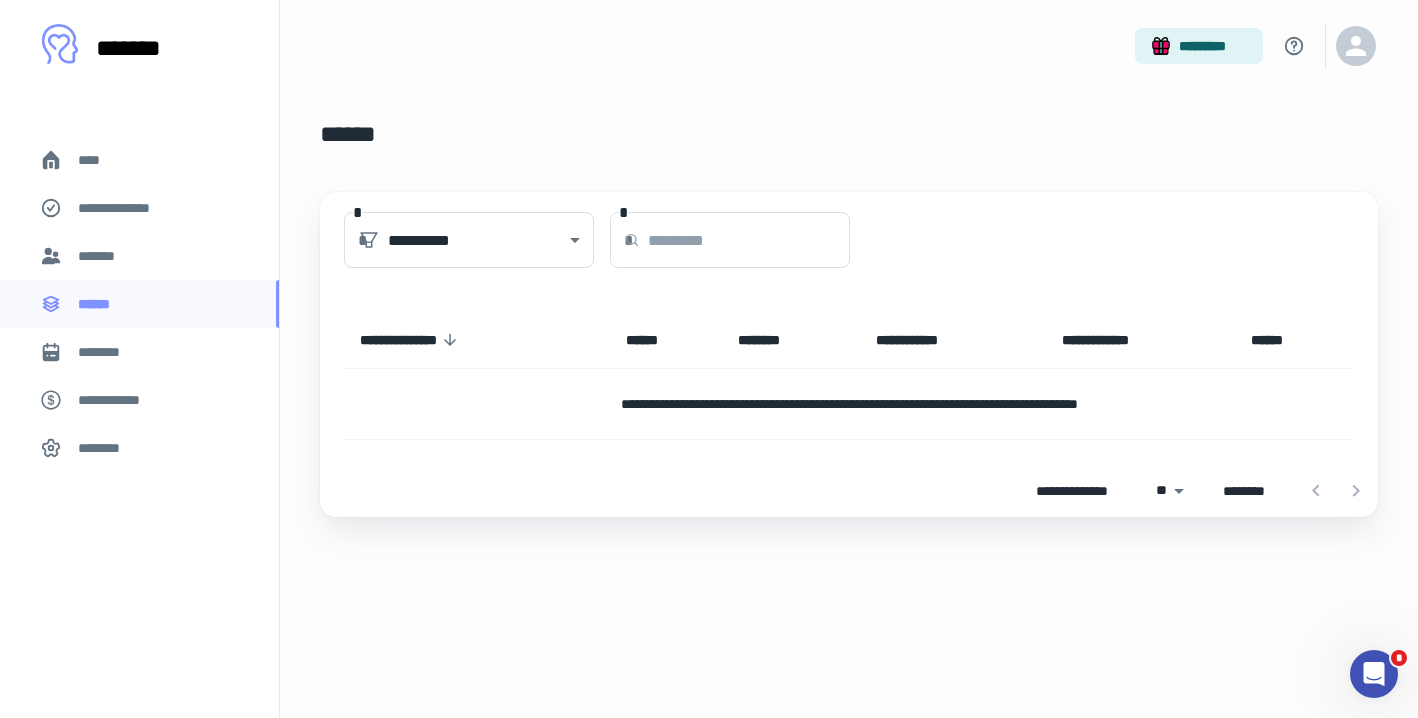 click on "*******" at bounding box center (139, 256) 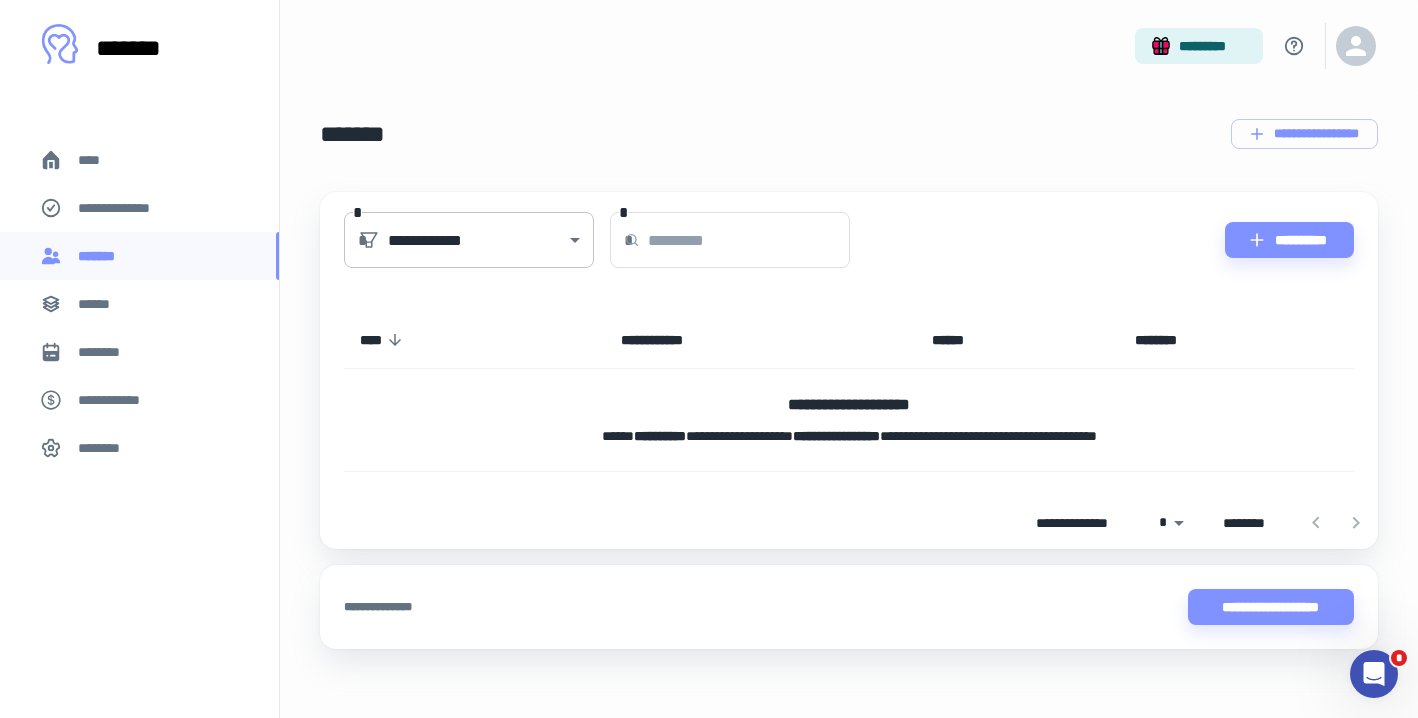 click on "**********" at bounding box center [709, 359] 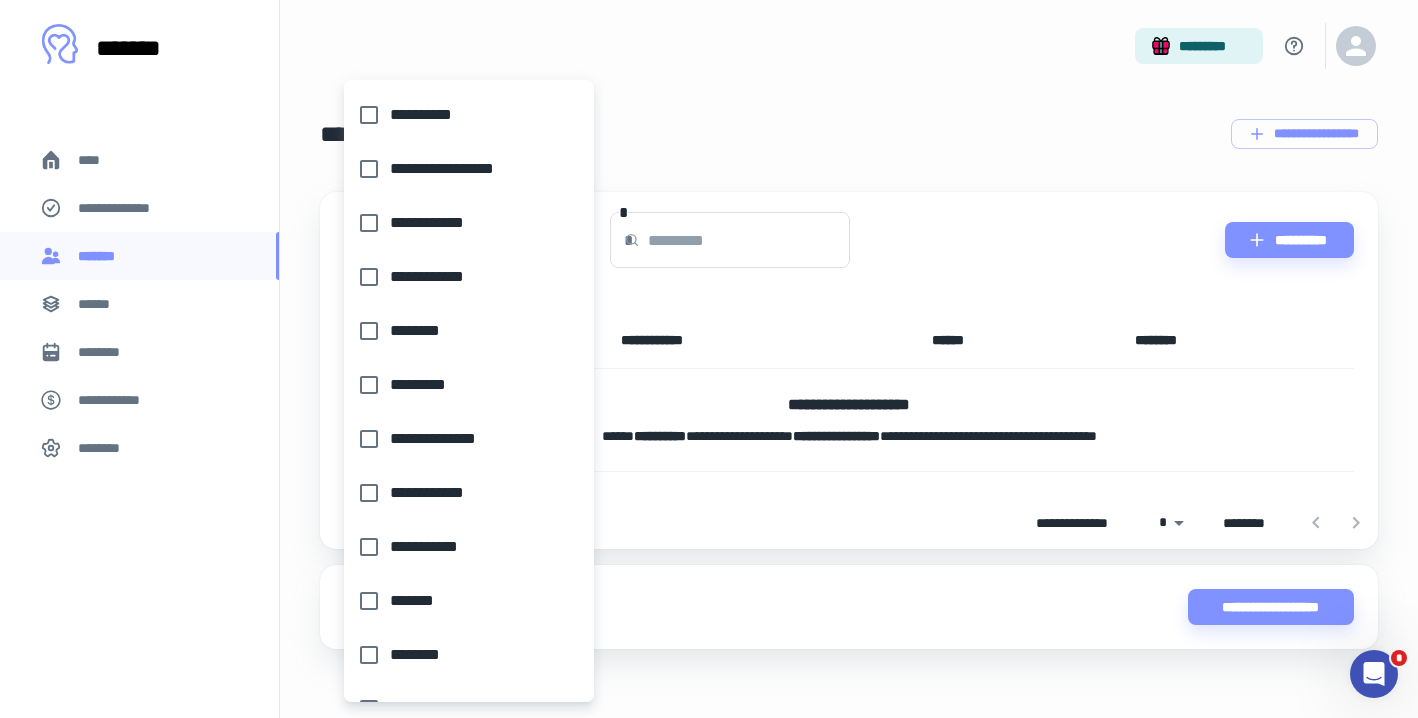 scroll, scrollTop: 474, scrollLeft: 0, axis: vertical 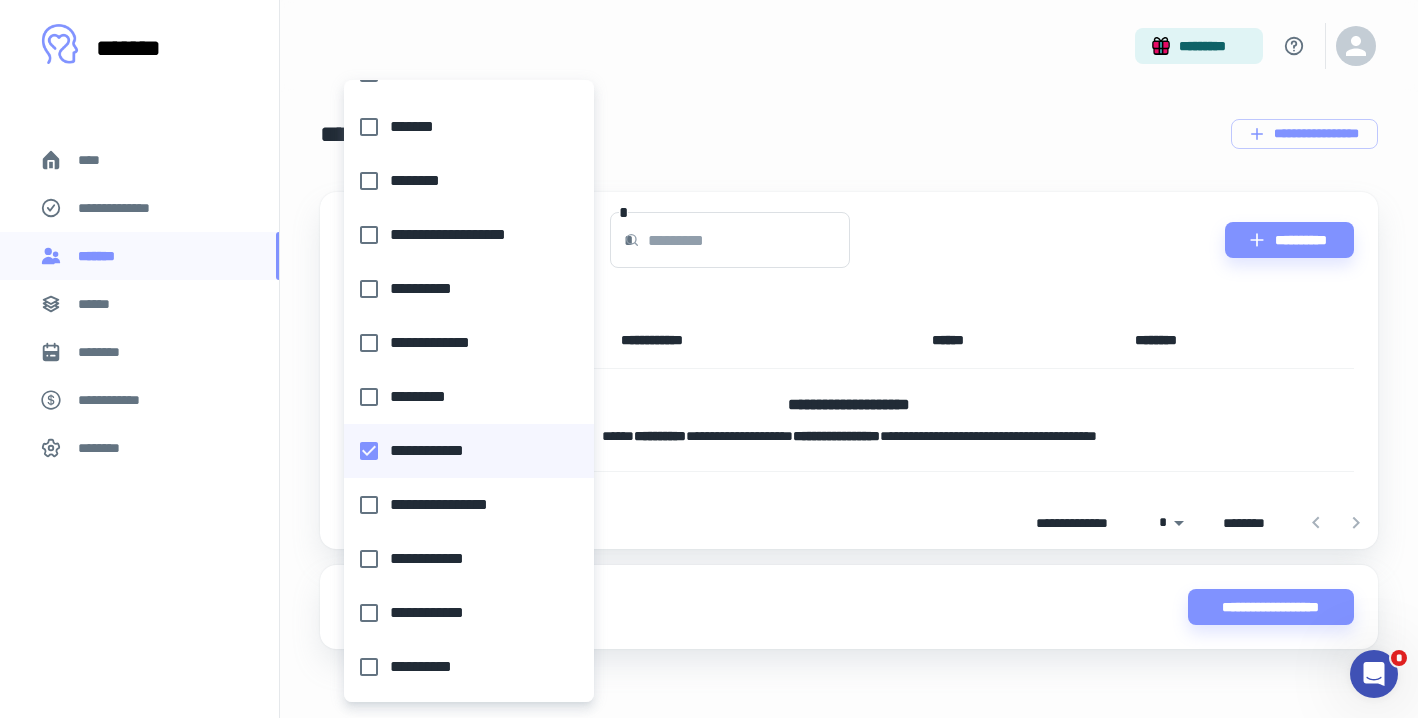 click on "**********" at bounding box center [463, 289] 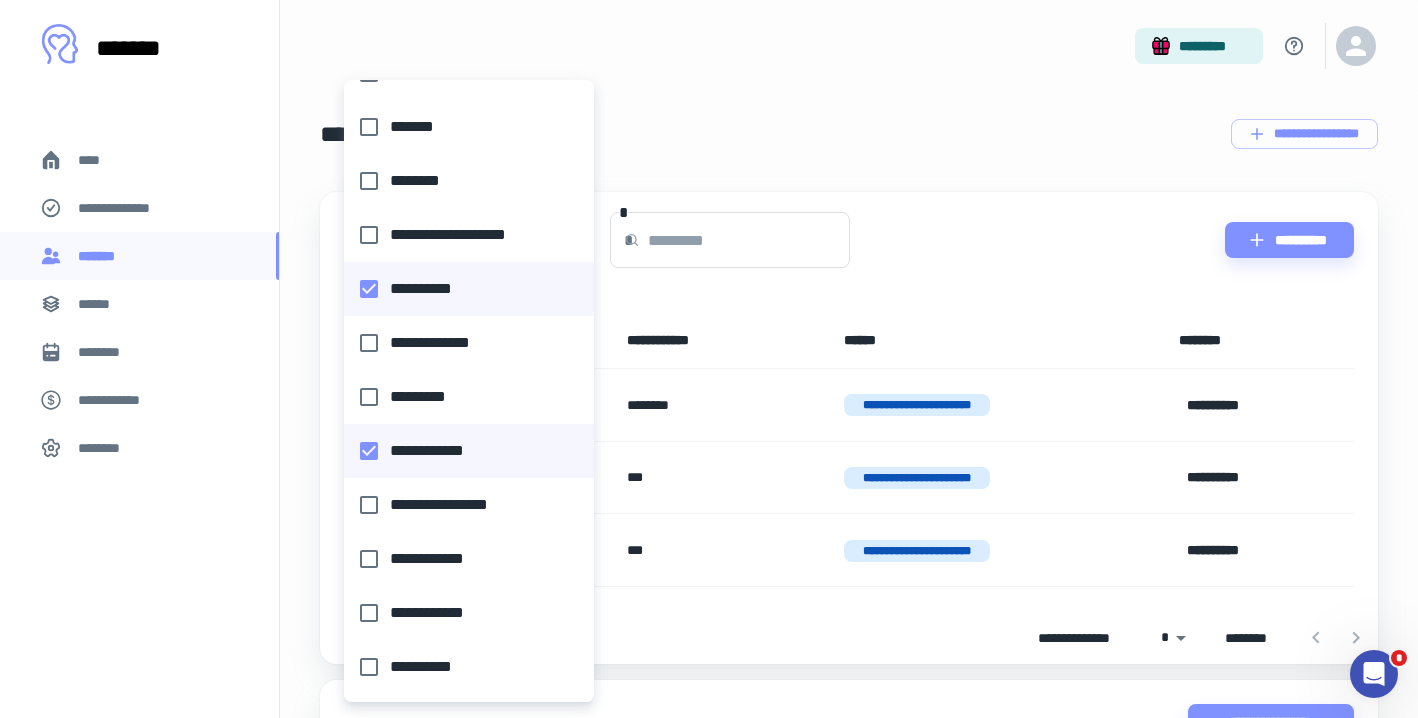 click at bounding box center (709, 359) 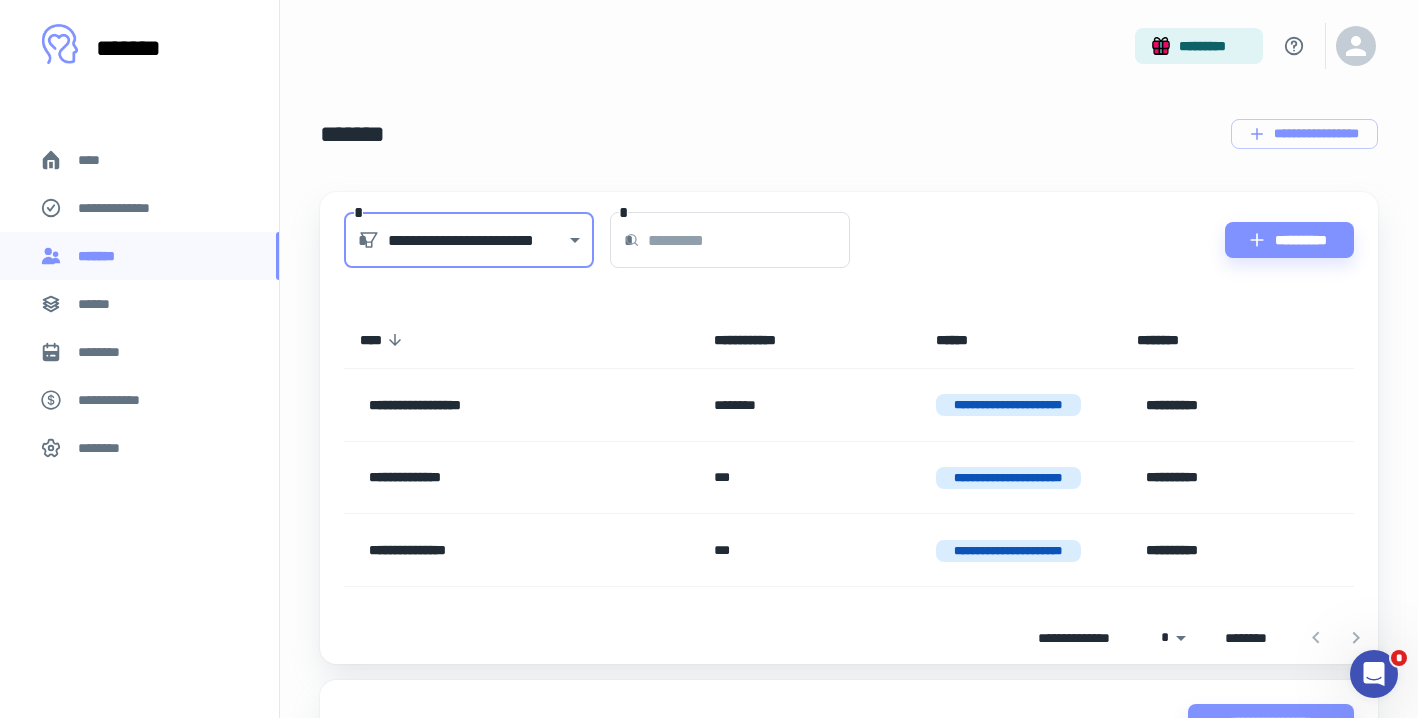 click on "******" at bounding box center (100, 304) 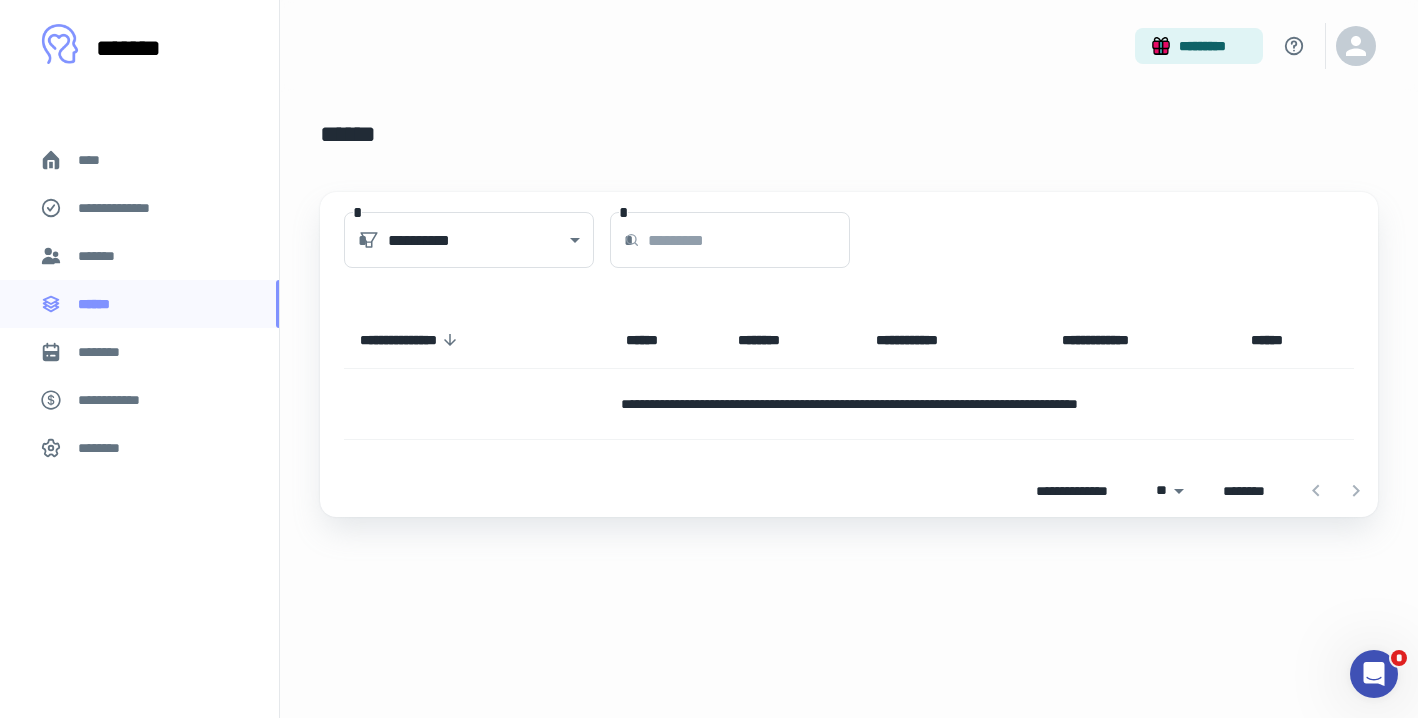 click on "*******" at bounding box center (139, 256) 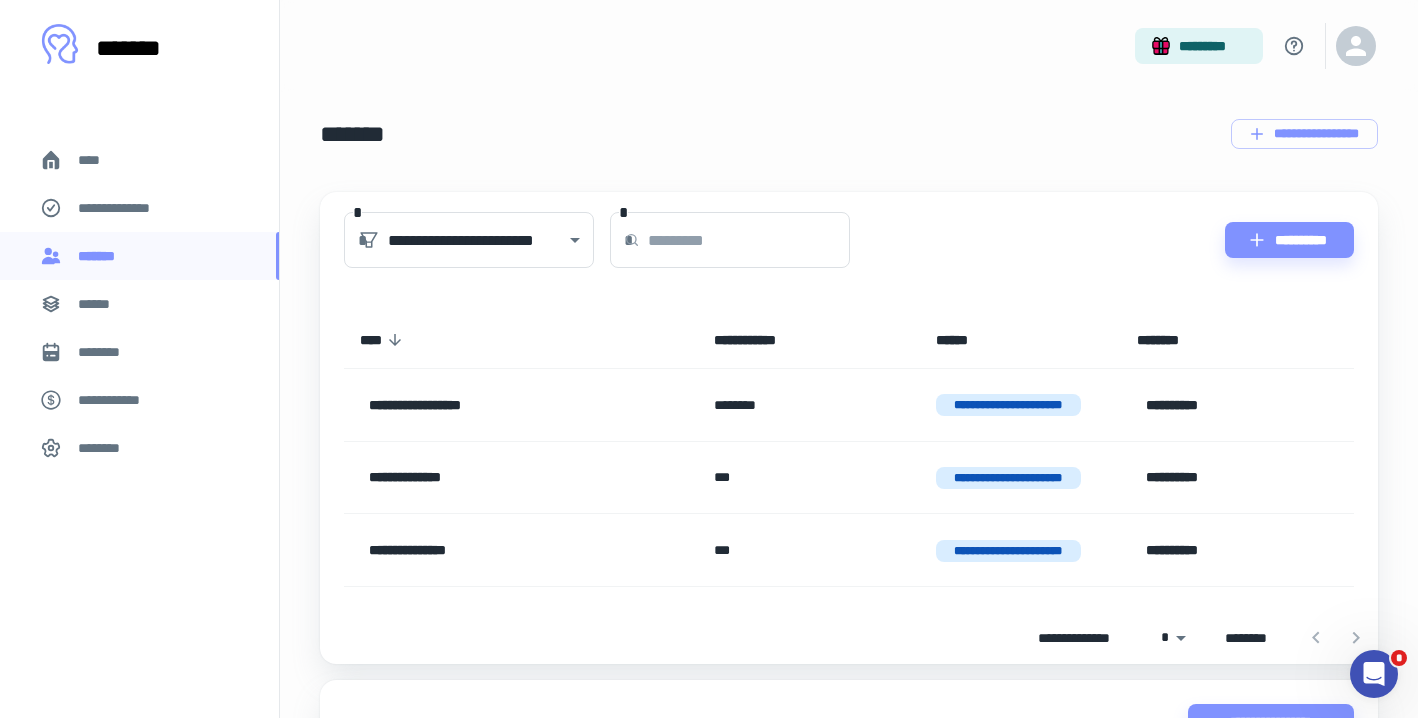 click on "********" at bounding box center (105, 448) 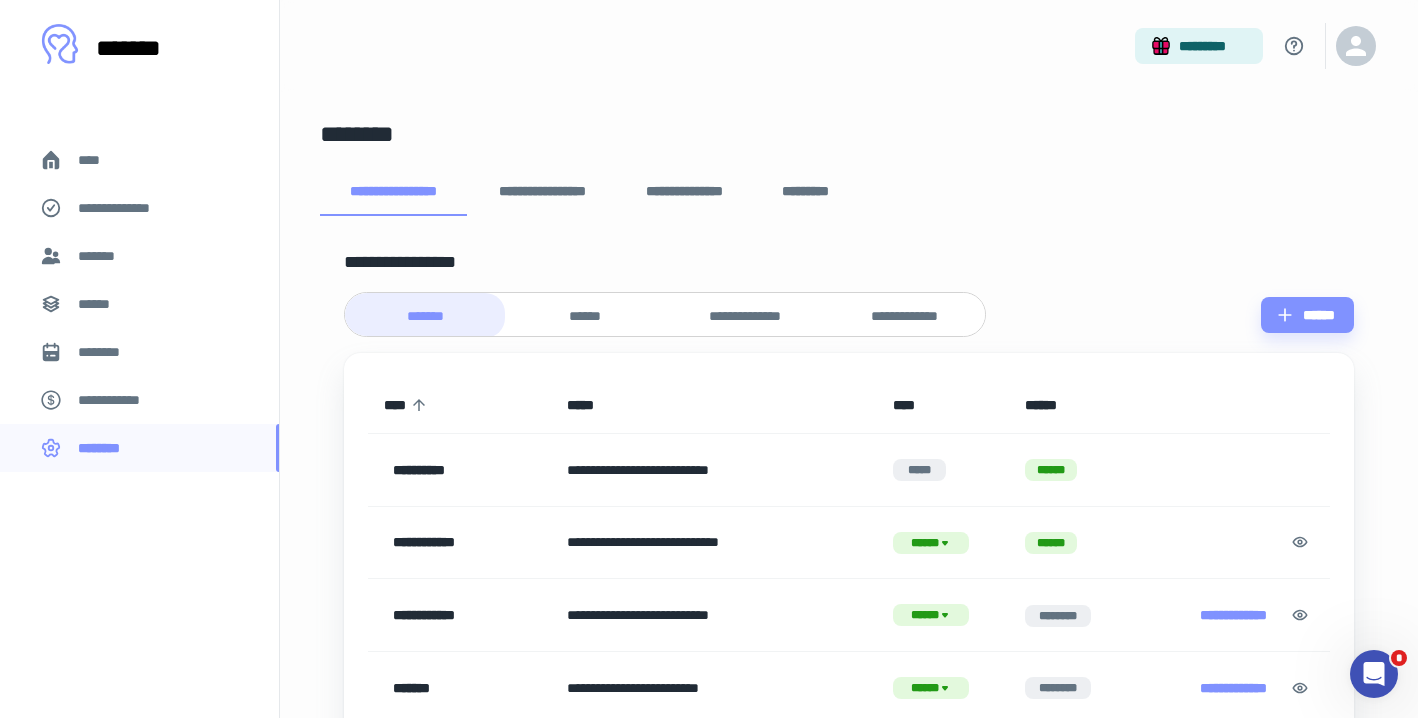 click on "**********" at bounding box center (542, 192) 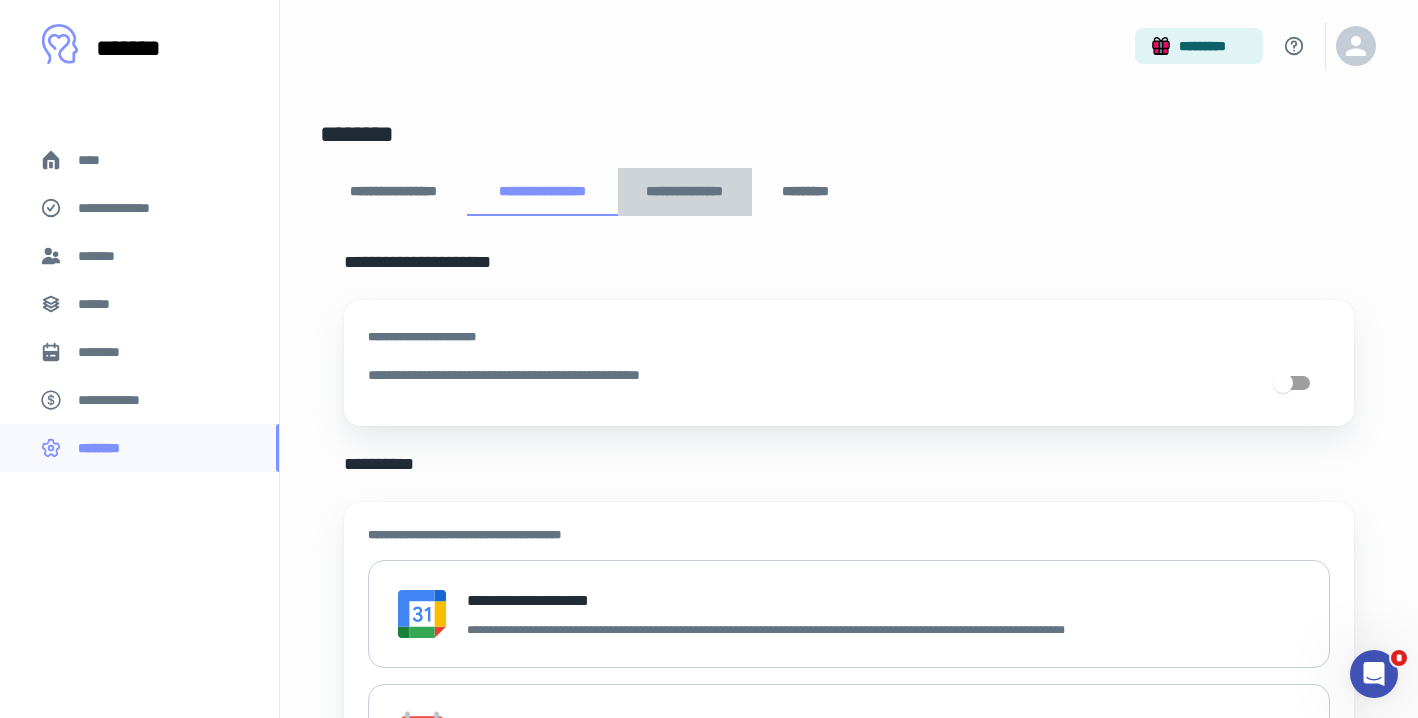 click on "**********" at bounding box center [685, 192] 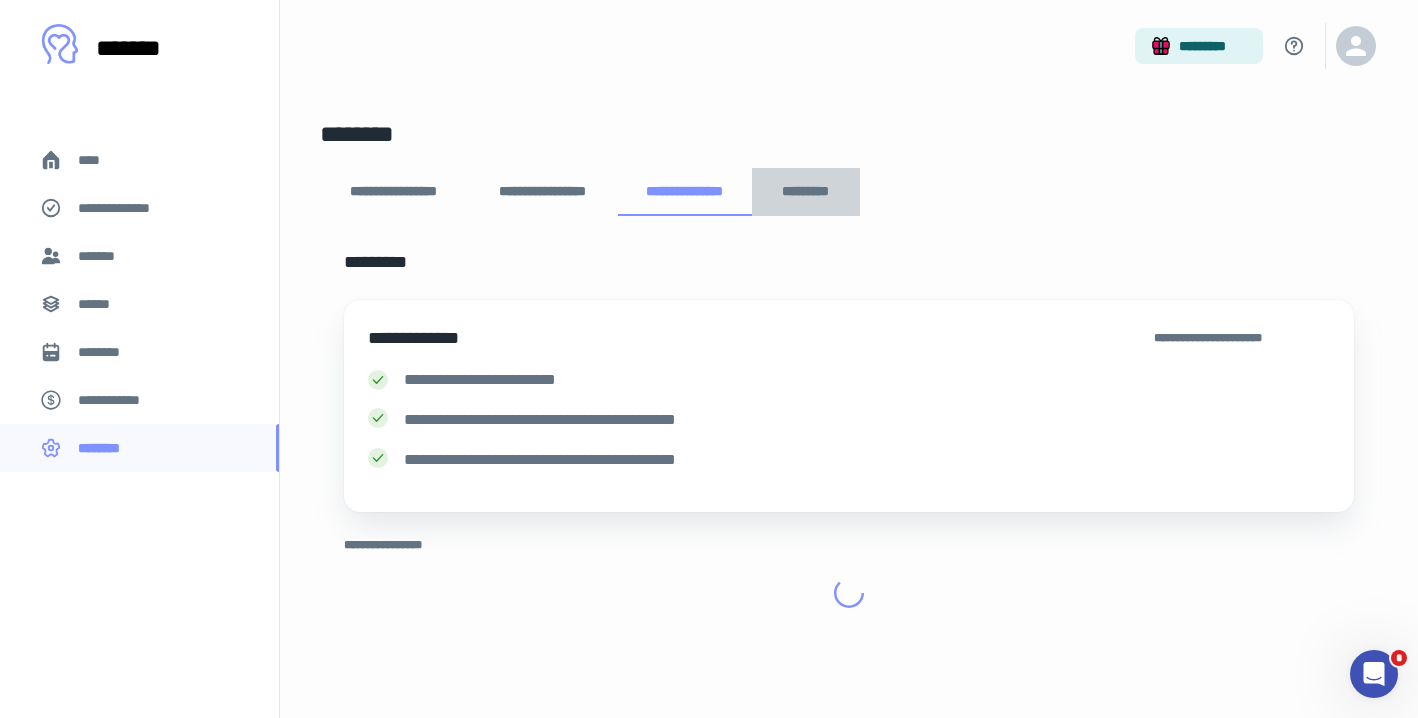 click on "*********" at bounding box center [806, 192] 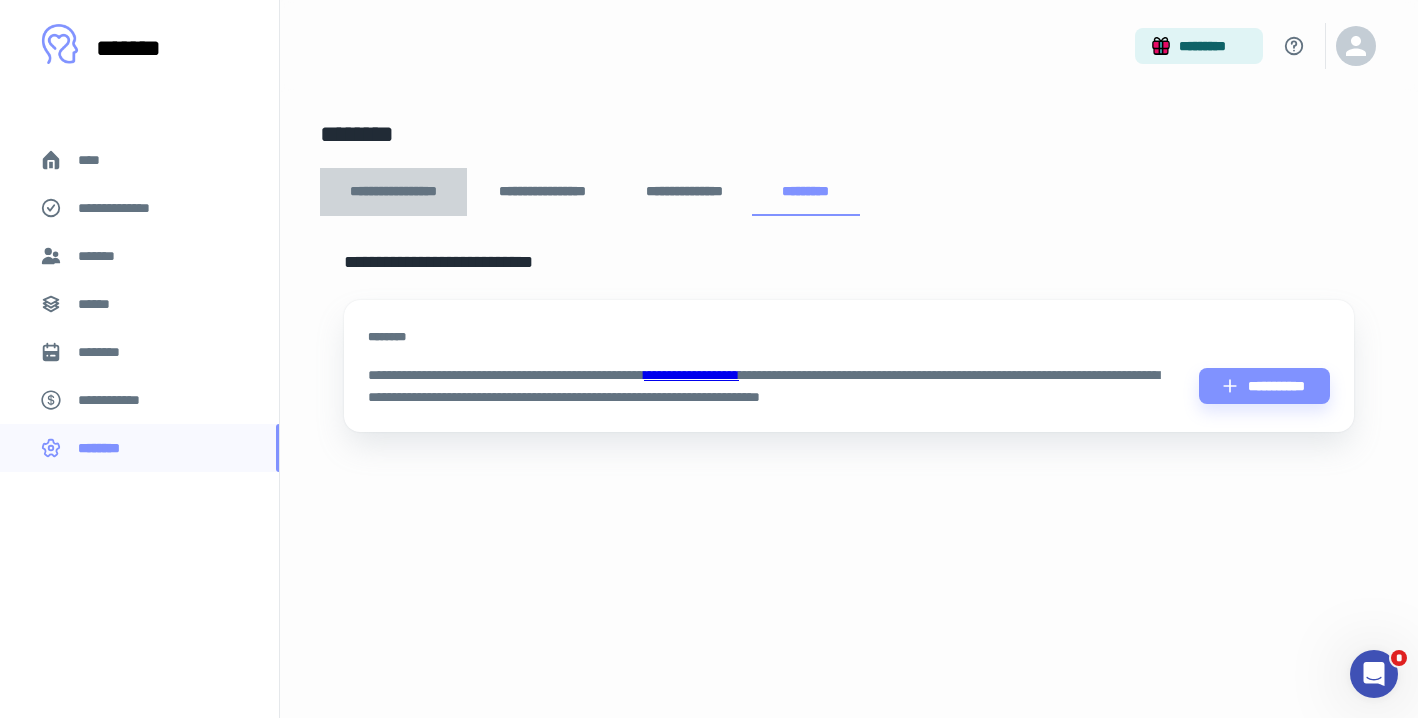 click on "**********" at bounding box center (393, 192) 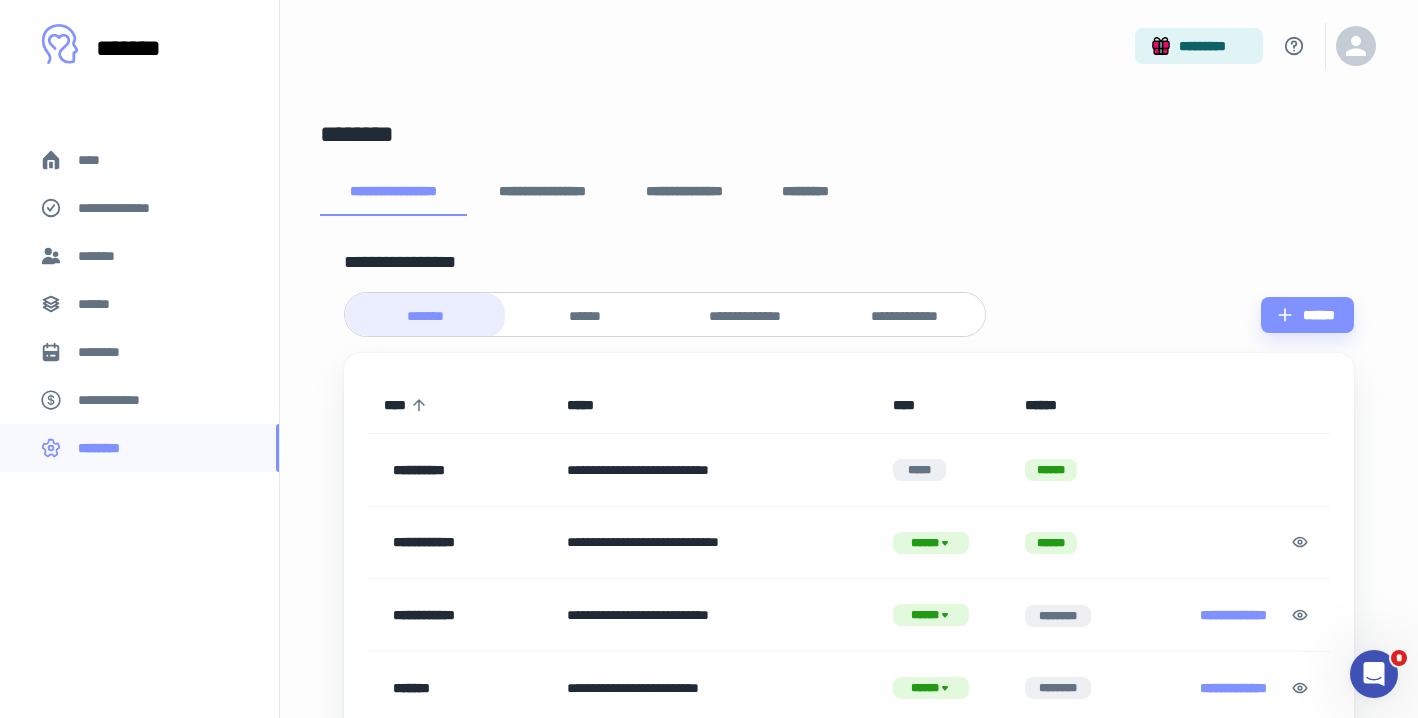 click on "********" at bounding box center [107, 352] 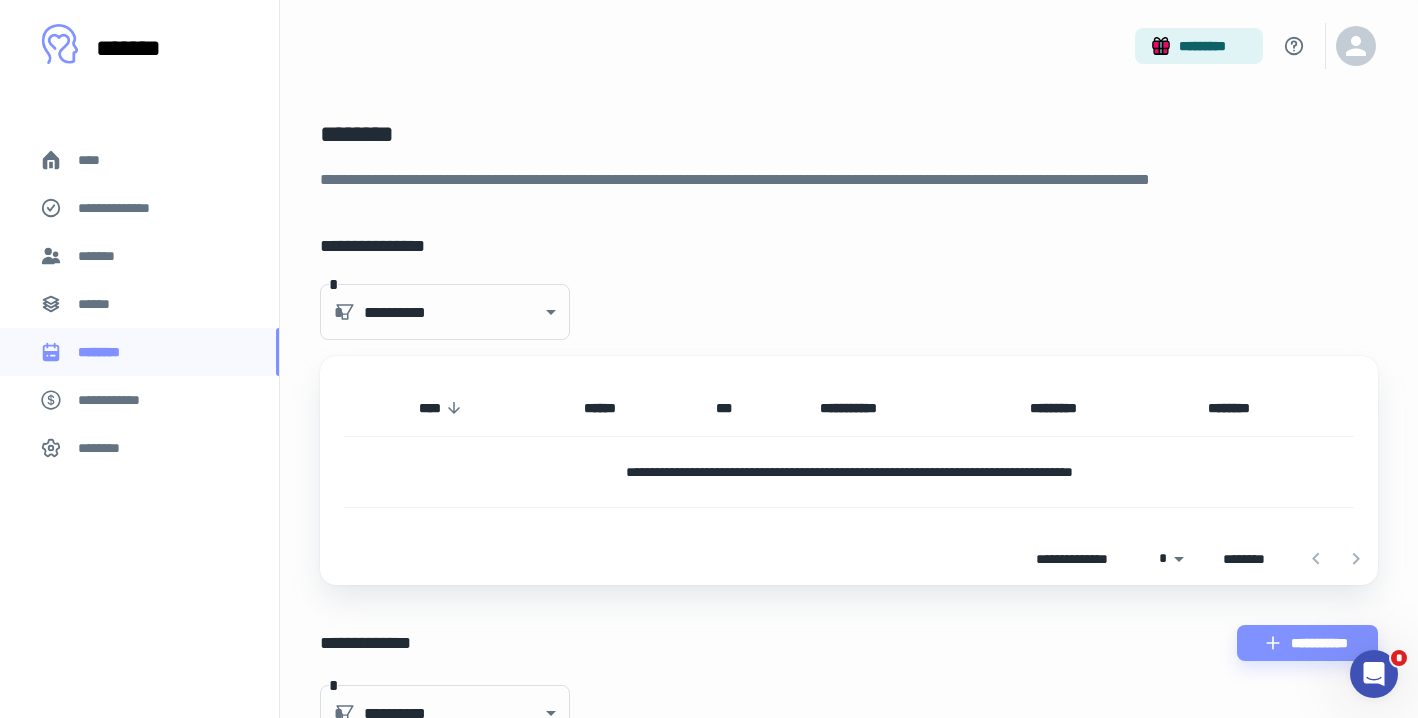 click on "******" at bounding box center [139, 304] 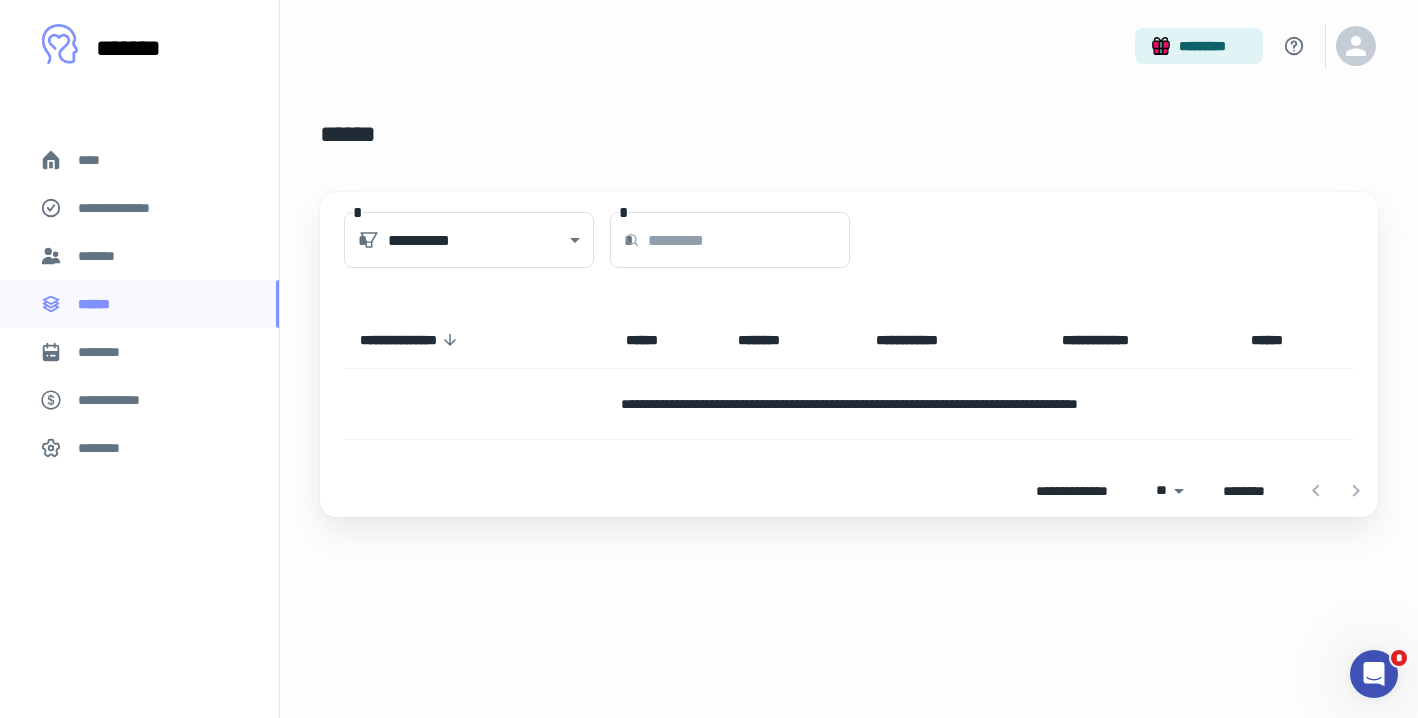 click on "*******" at bounding box center [139, 256] 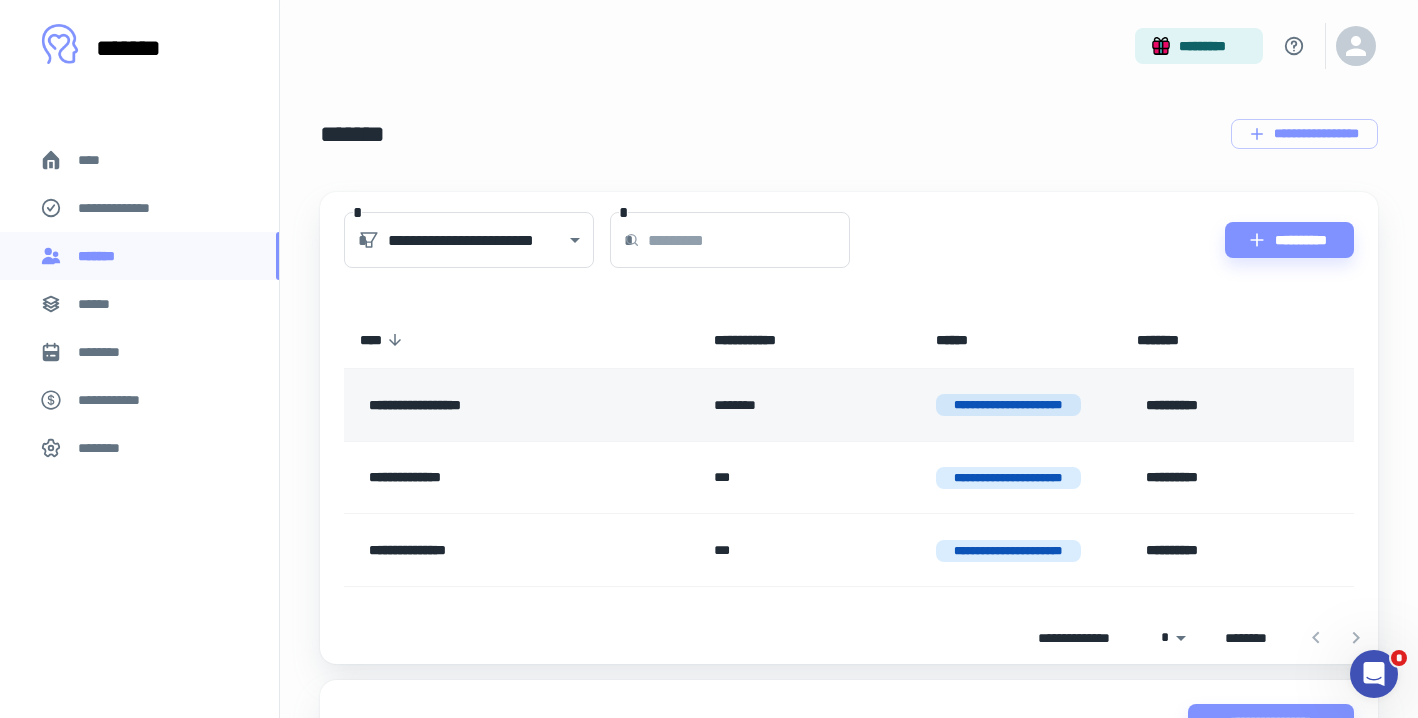 click on "**********" at bounding box center [499, 405] 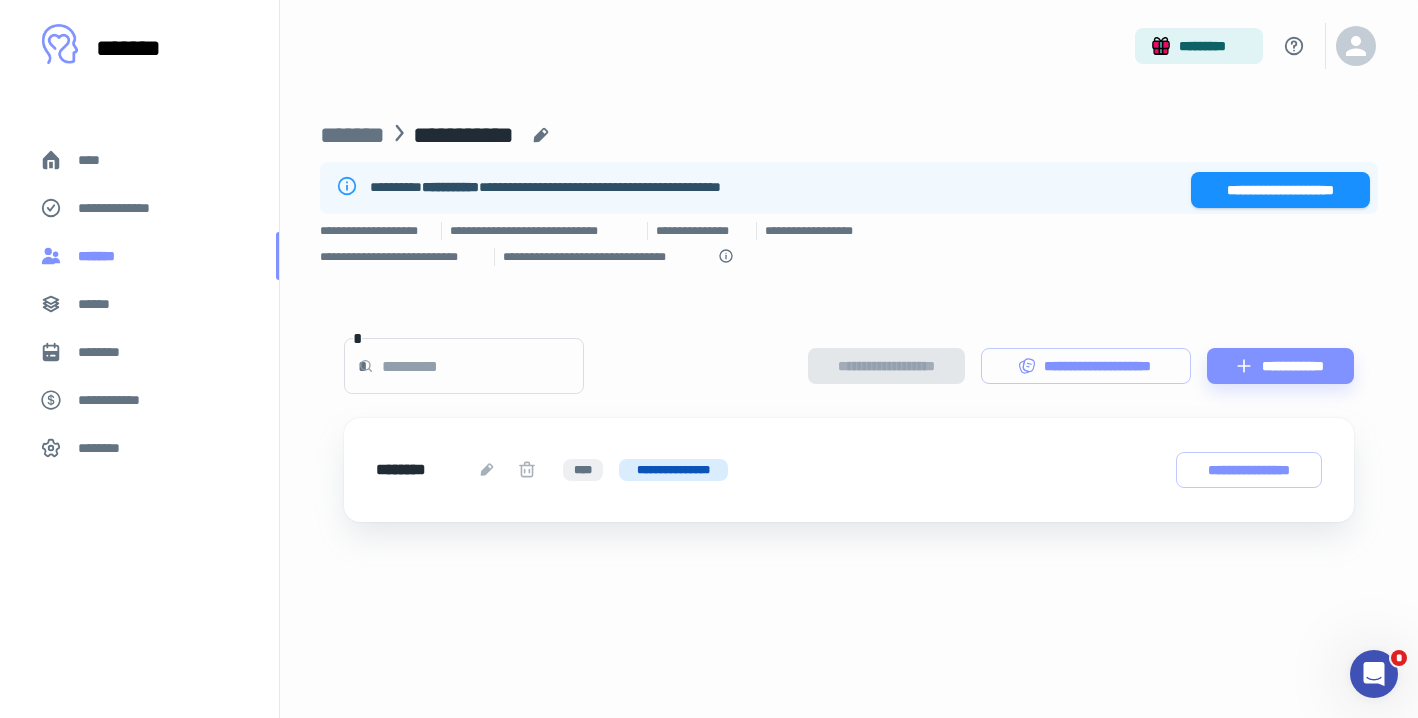 click on "*******" at bounding box center [139, 256] 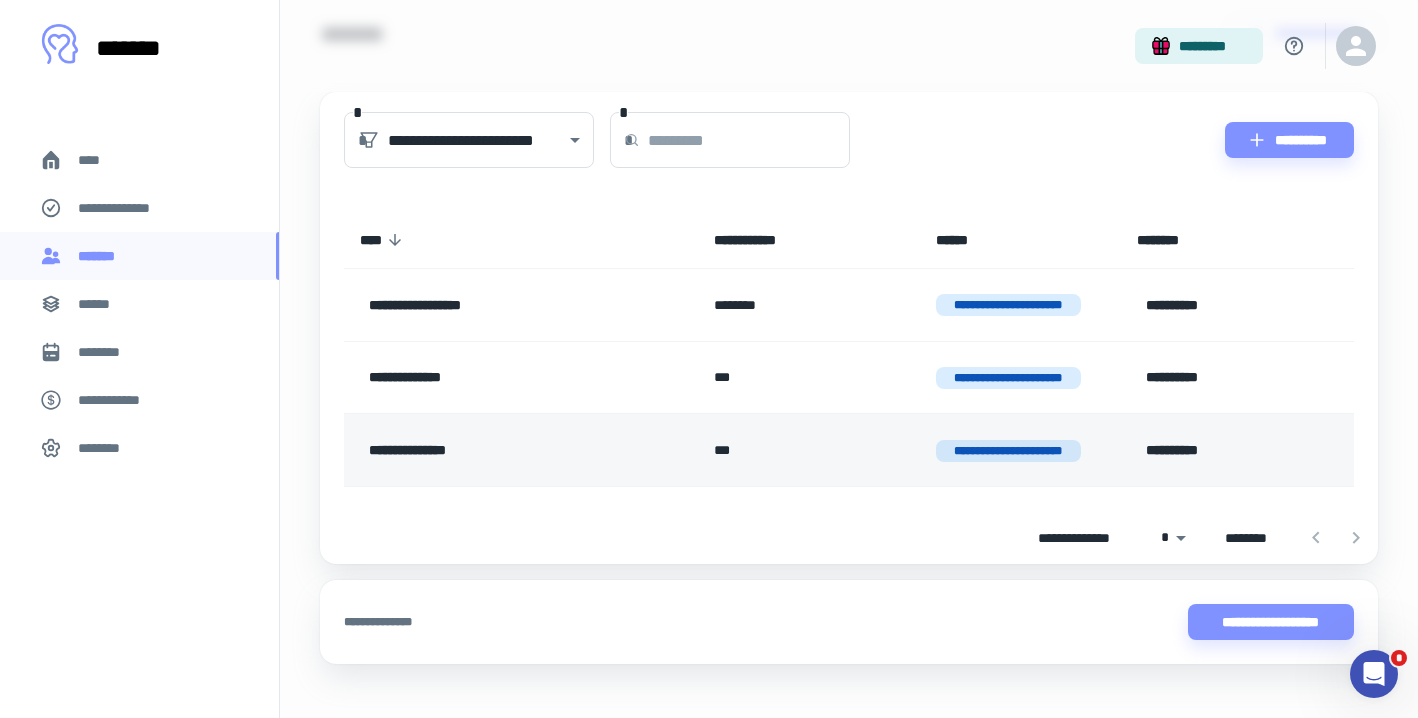 scroll, scrollTop: 95, scrollLeft: 0, axis: vertical 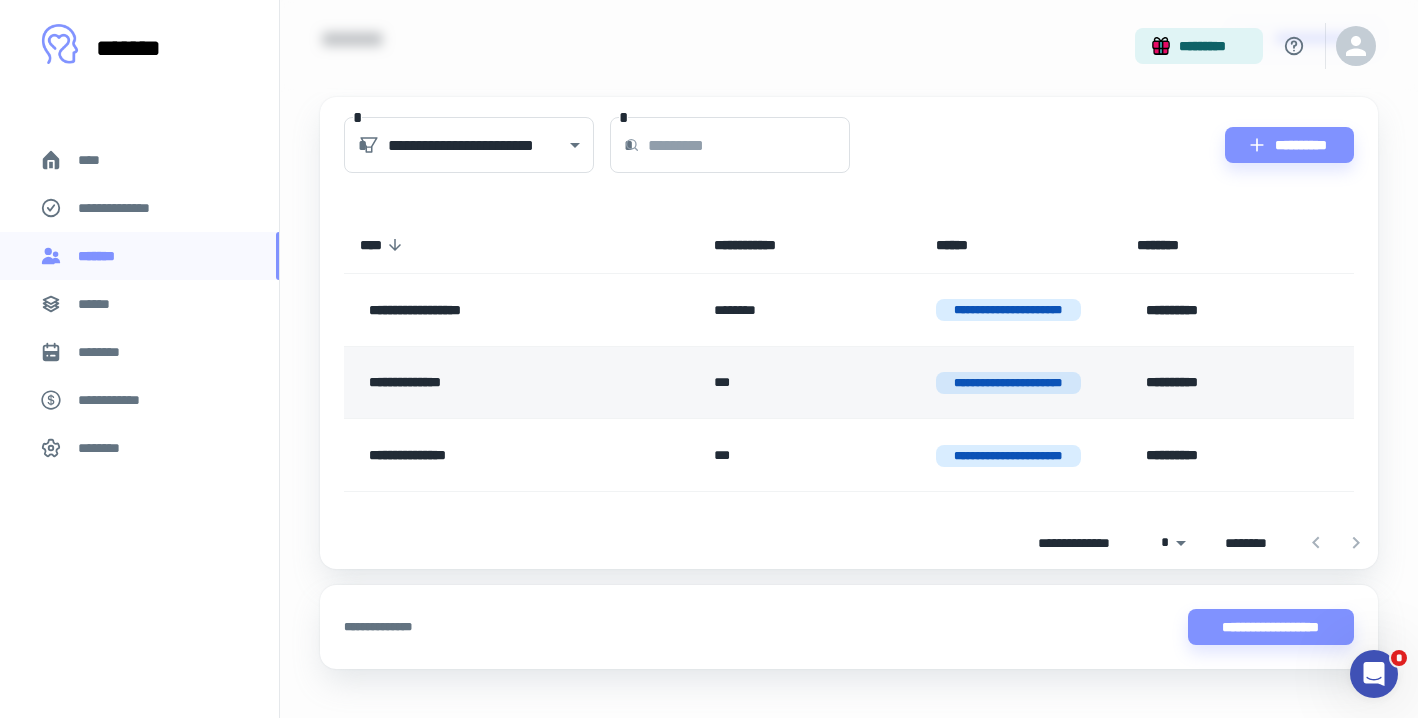 click on "**********" at bounding box center [499, 383] 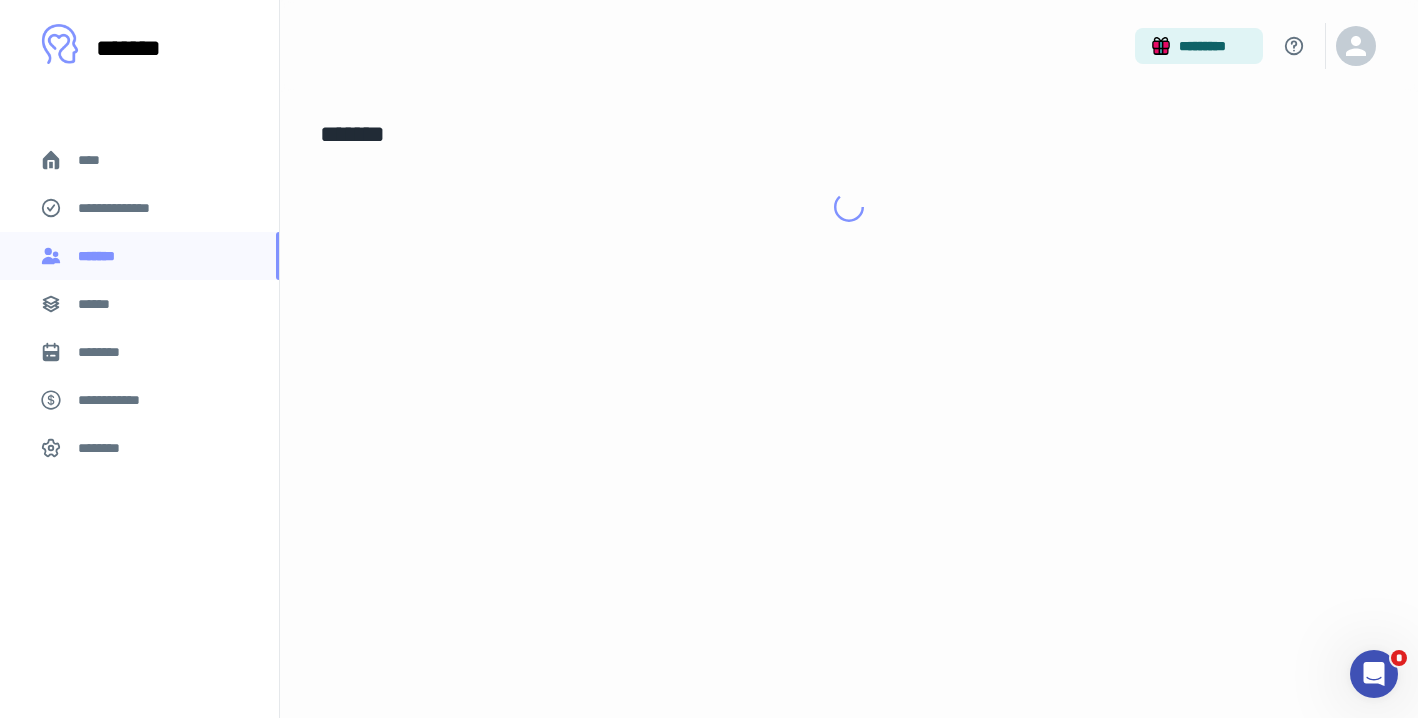 scroll, scrollTop: 0, scrollLeft: 0, axis: both 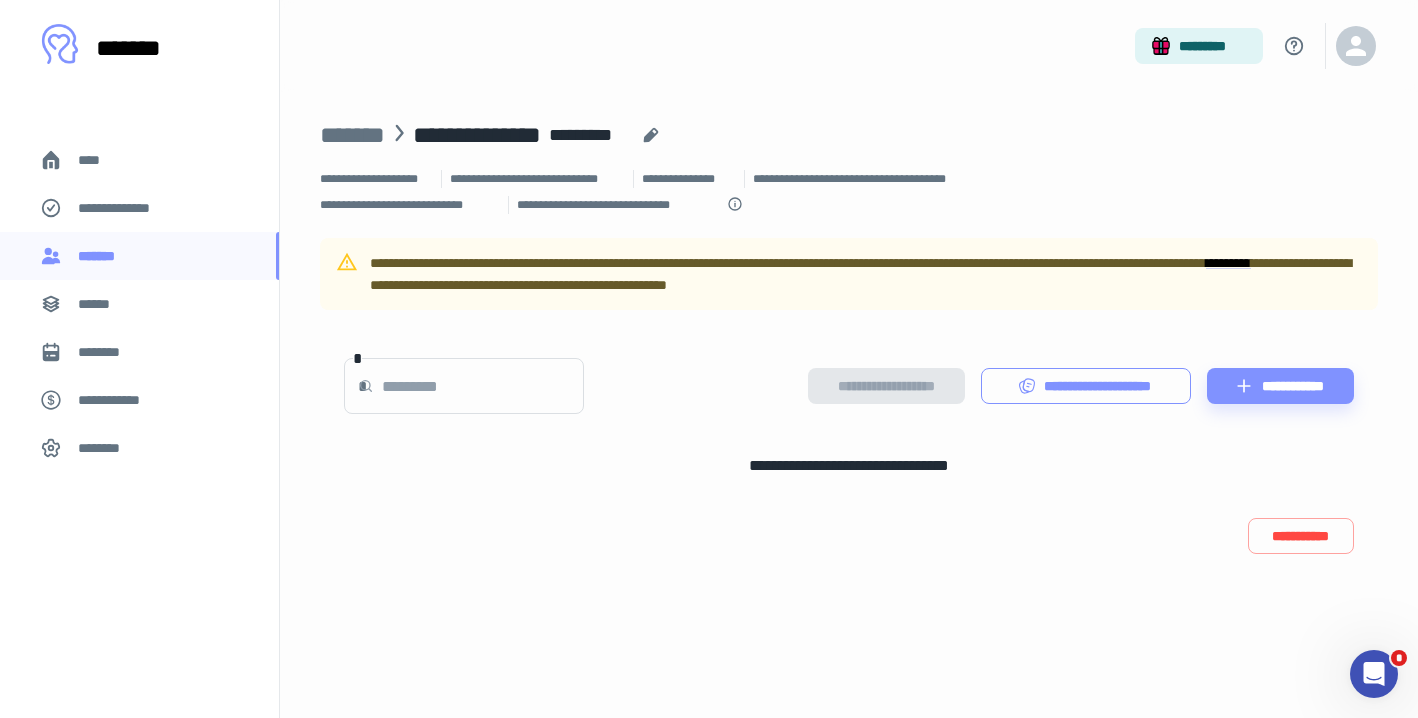 click on "**********" at bounding box center (1086, 386) 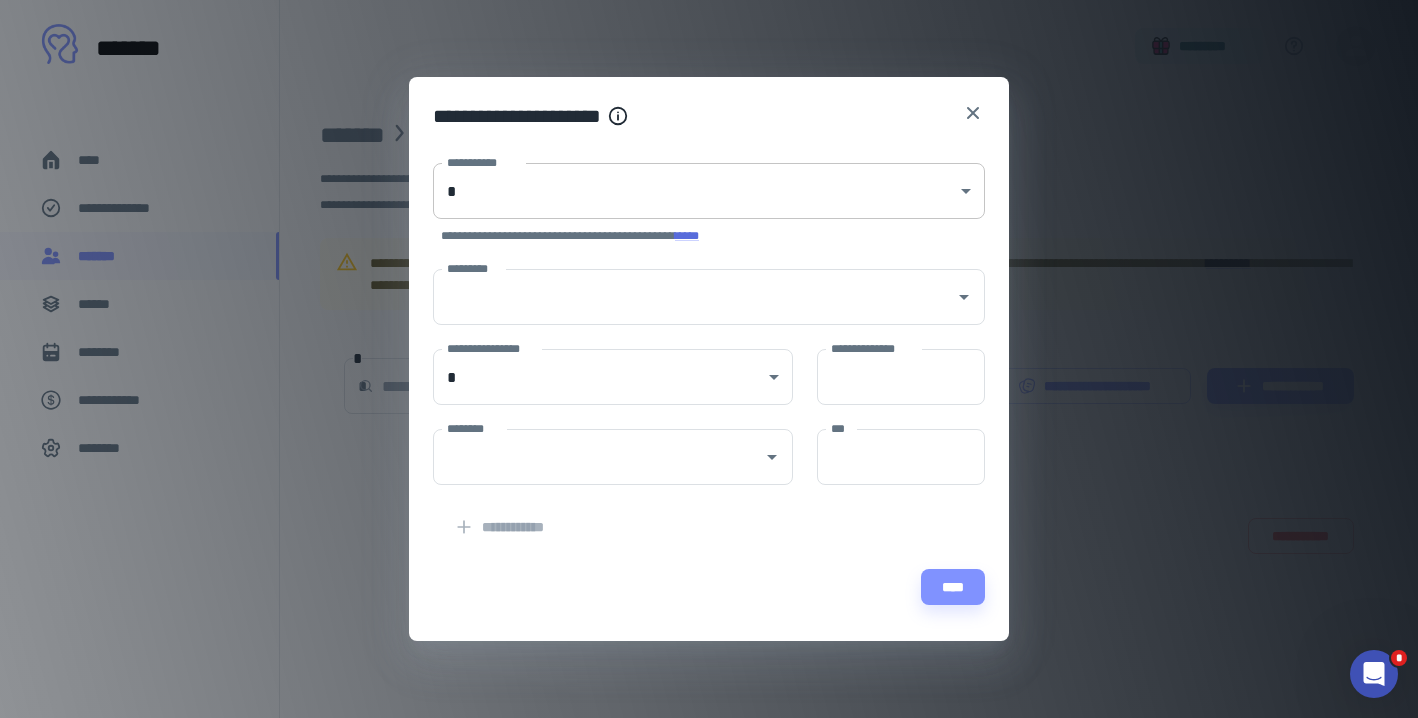 click on "**********" at bounding box center [709, 359] 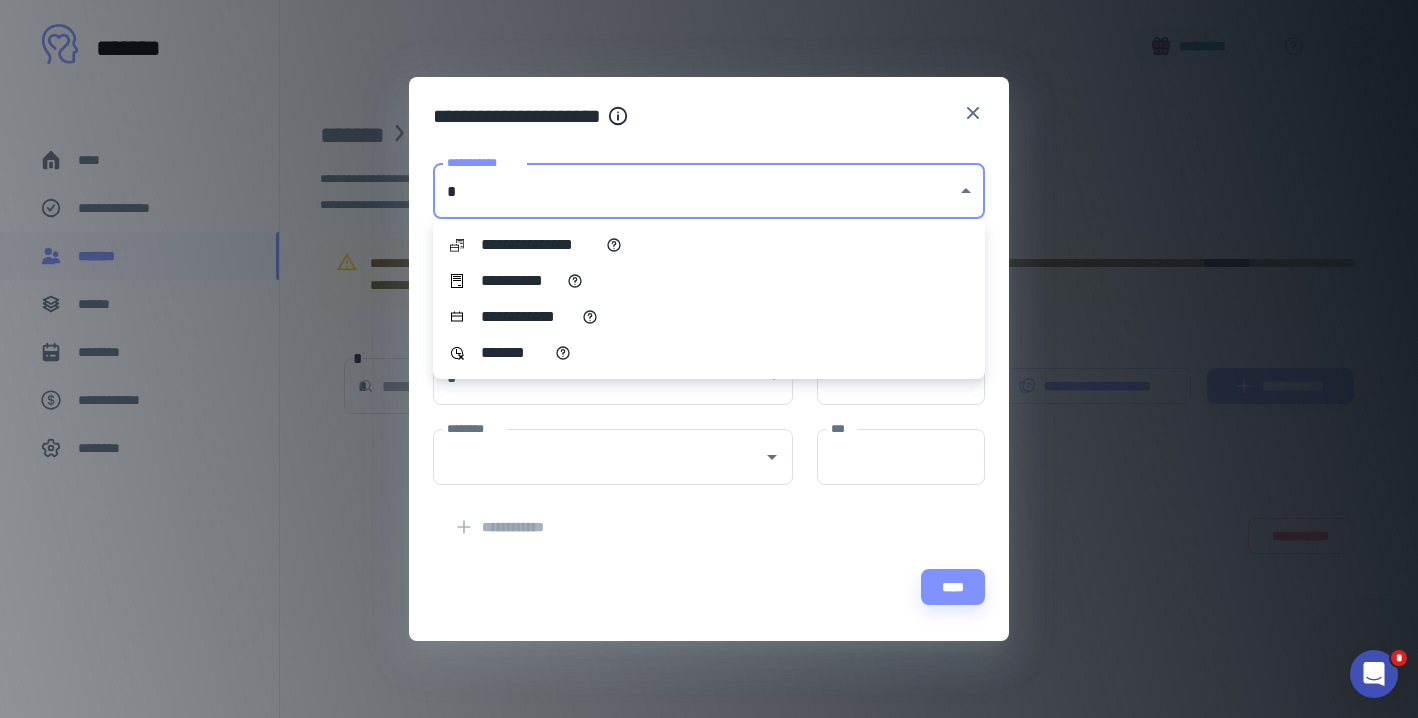 click at bounding box center (709, 359) 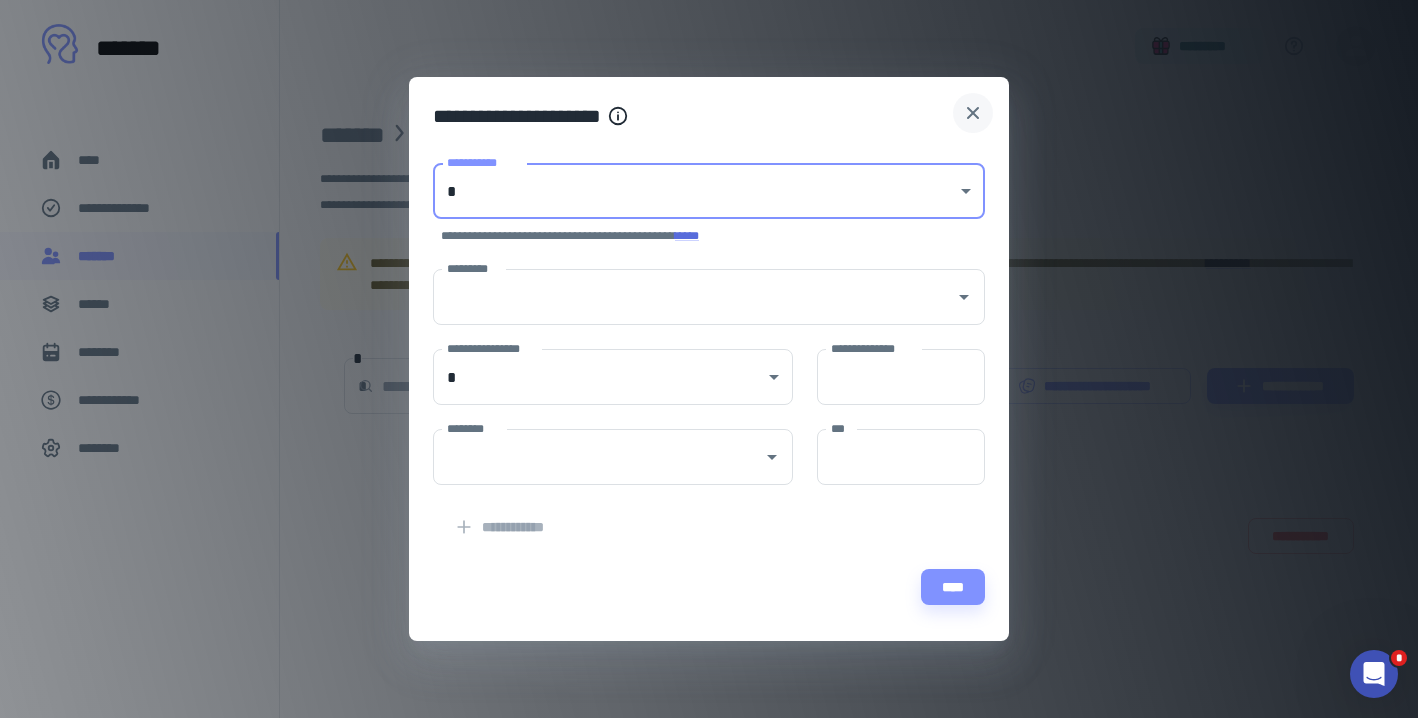 click 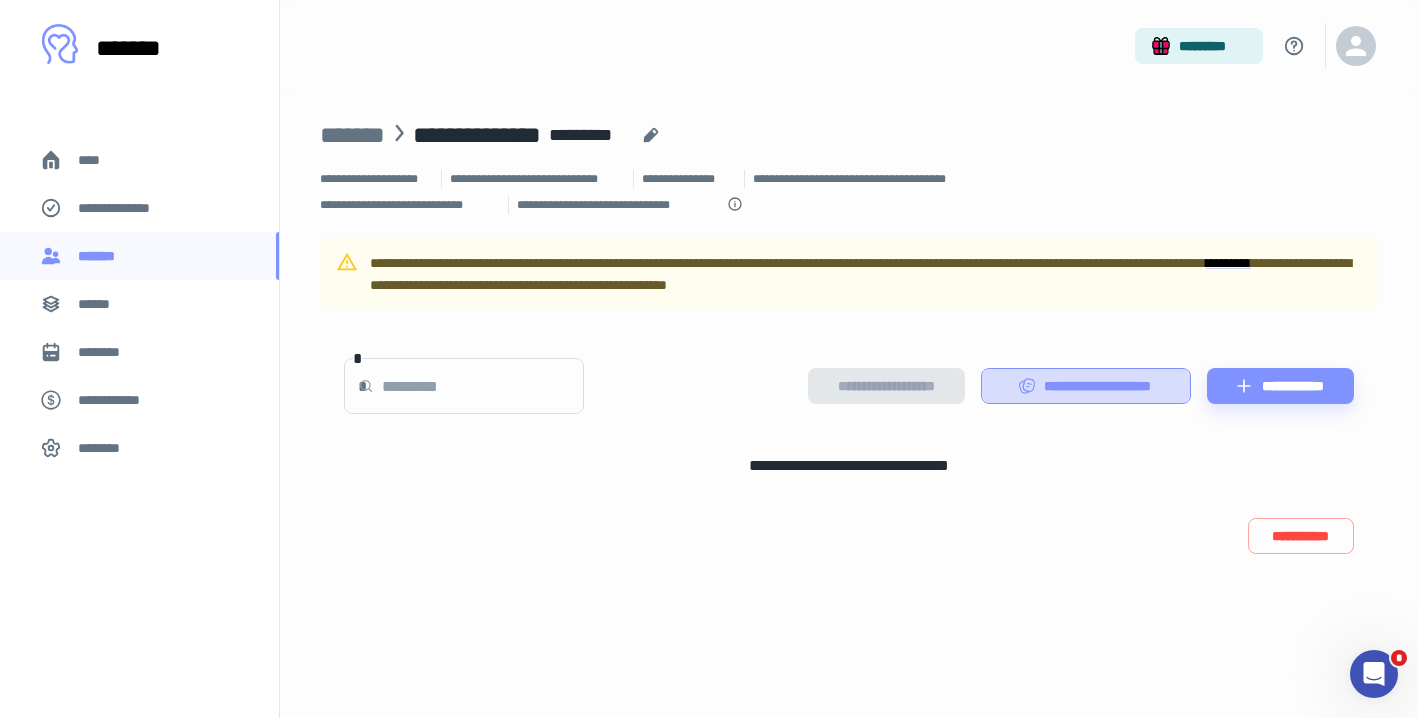 click on "**********" at bounding box center [1086, 386] 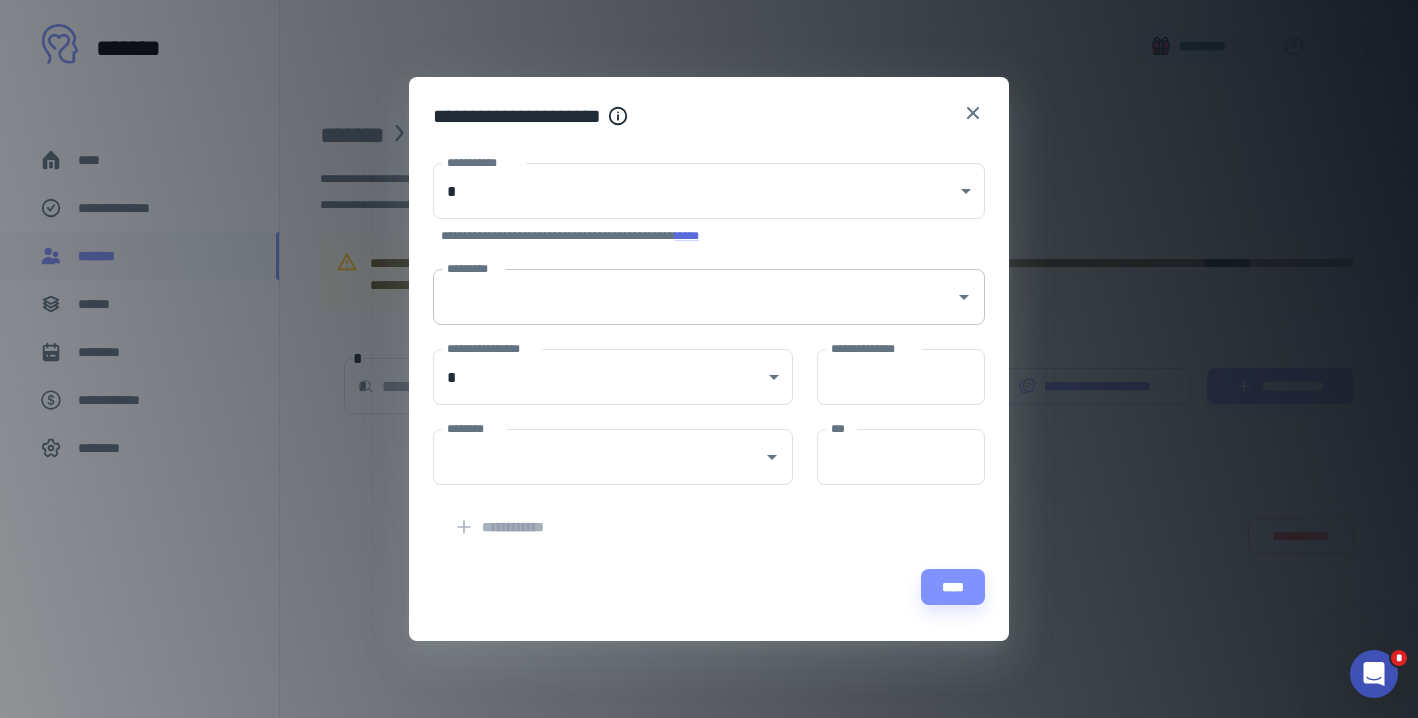 click on "*********" at bounding box center [694, 297] 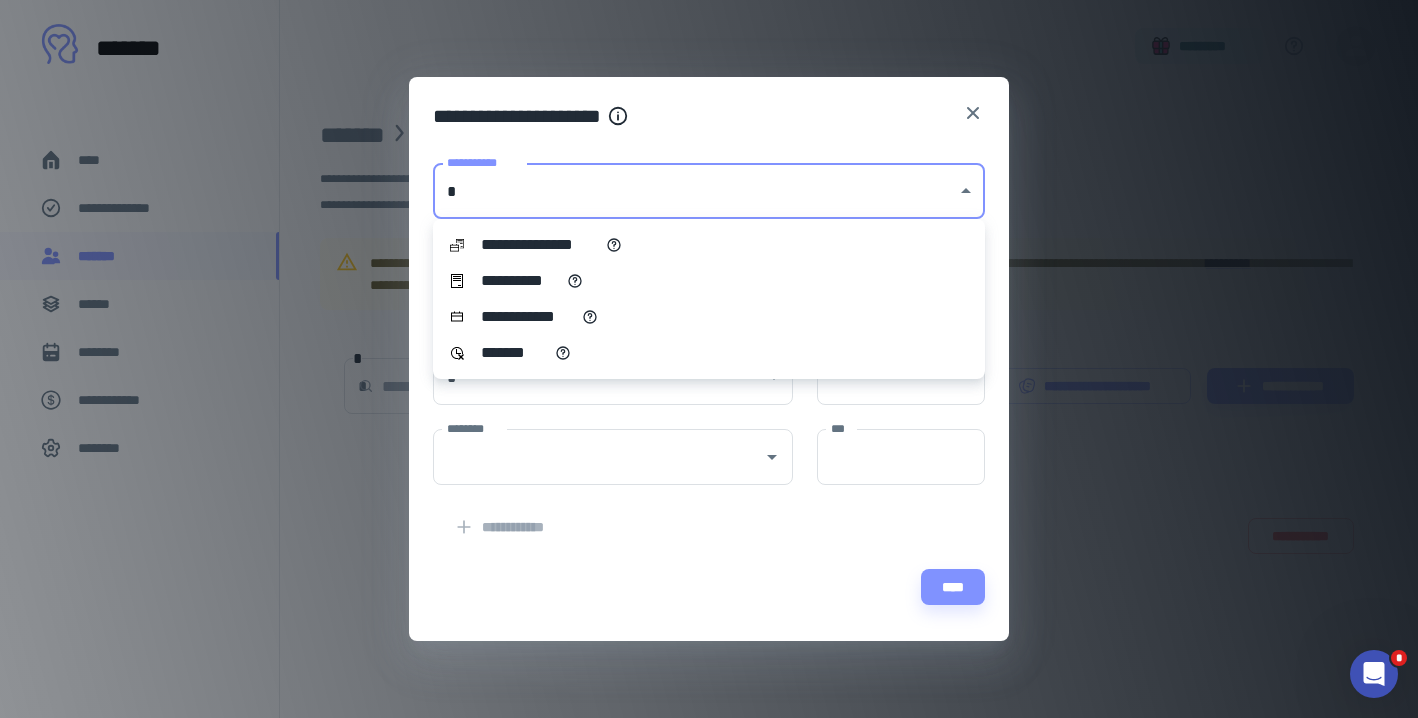 click on "**********" at bounding box center [709, 359] 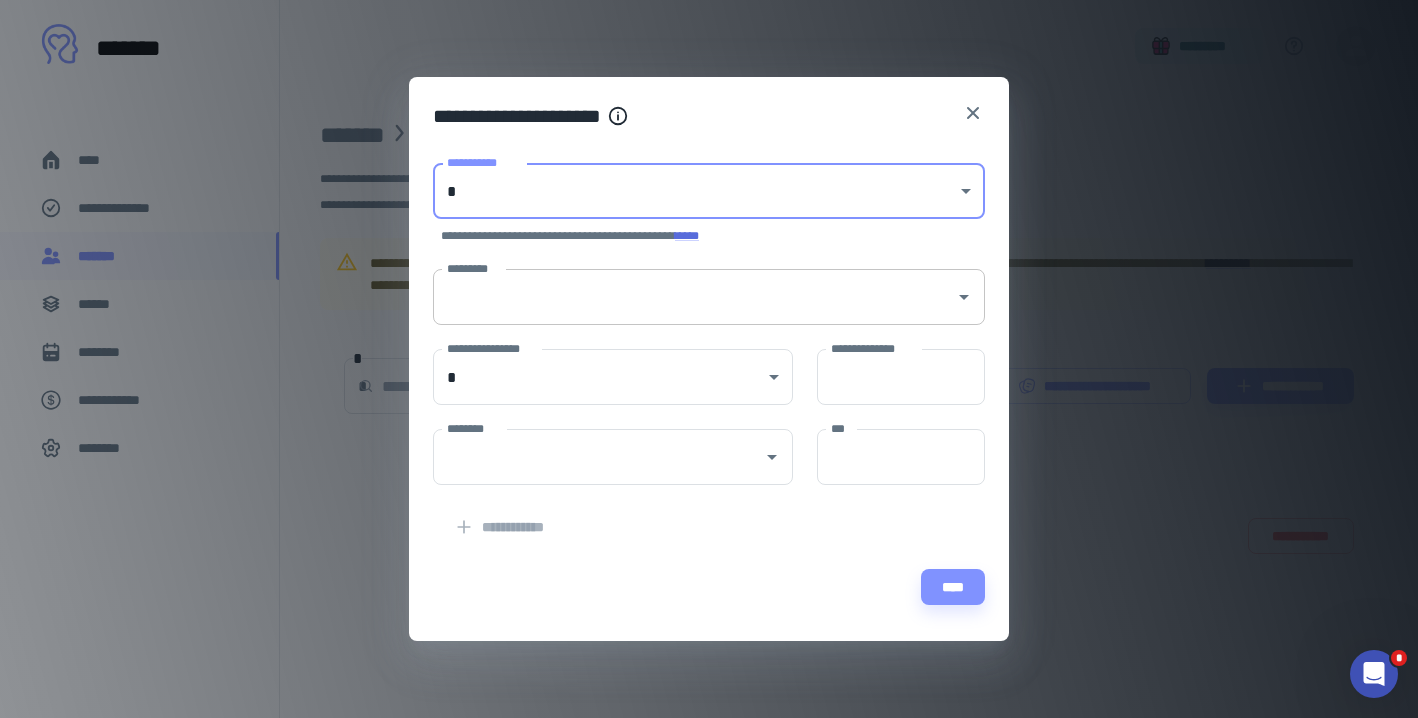 click on "*********" at bounding box center (694, 297) 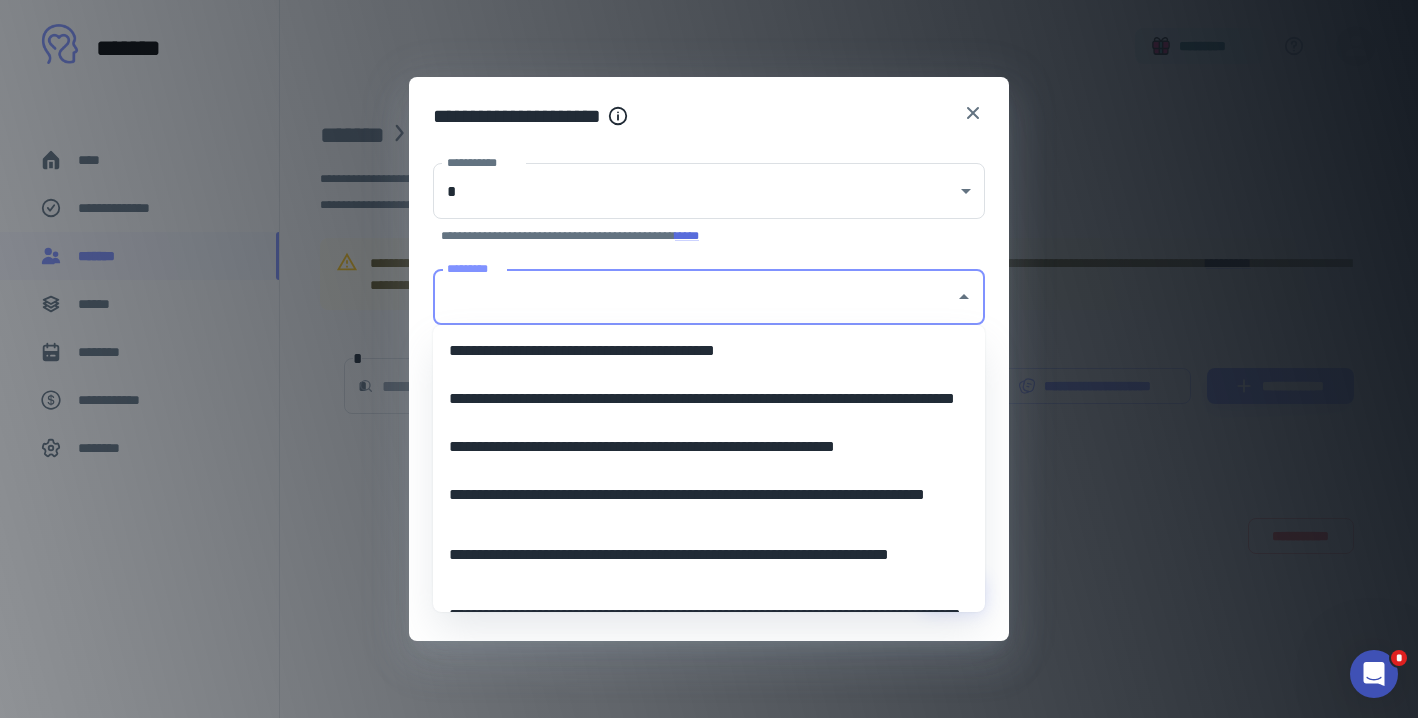 click on "**********" at bounding box center [709, 112] 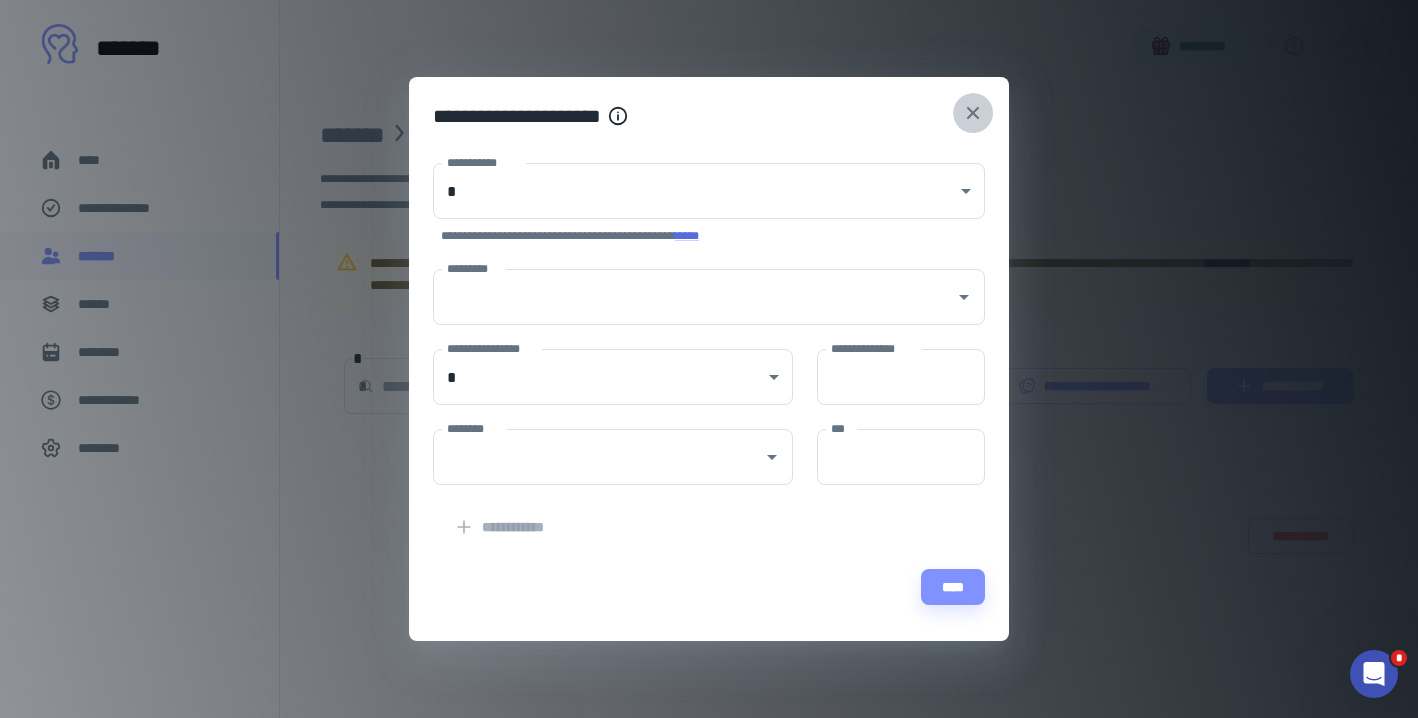 click 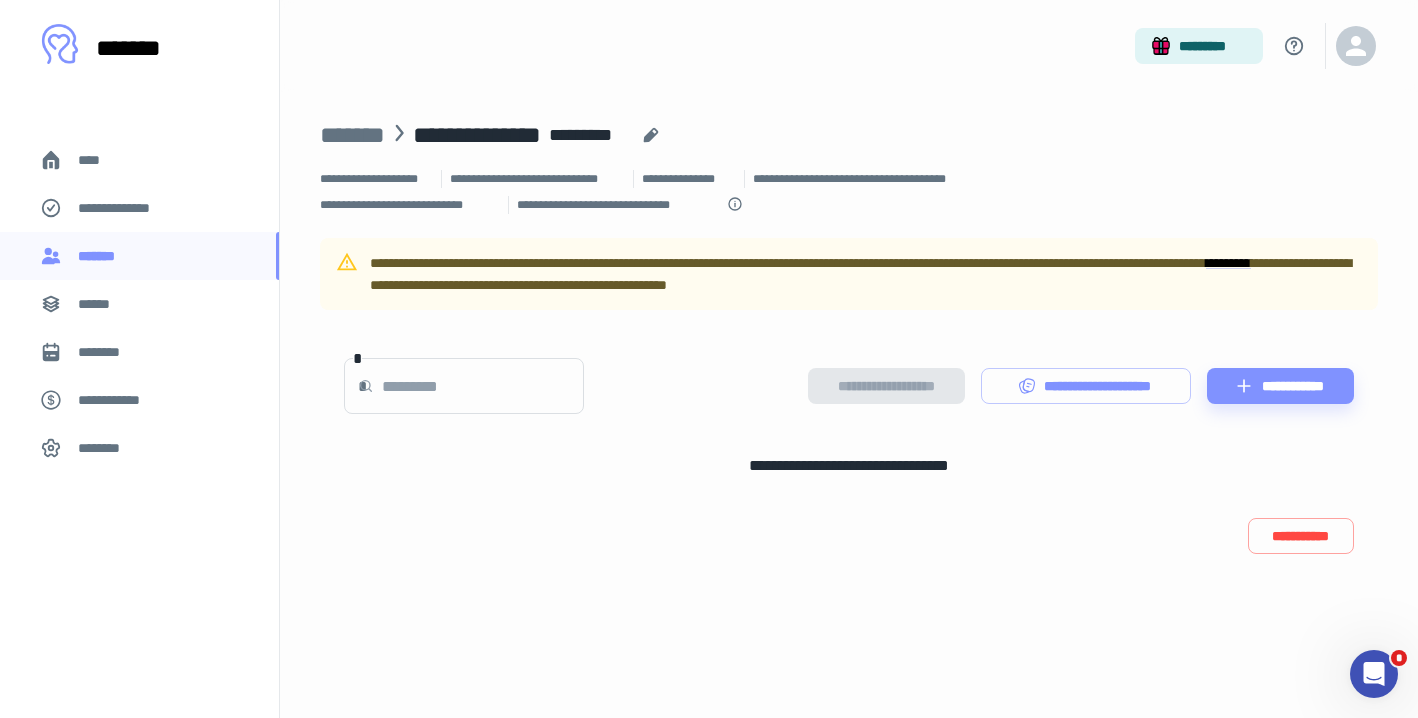 scroll, scrollTop: 0, scrollLeft: 0, axis: both 